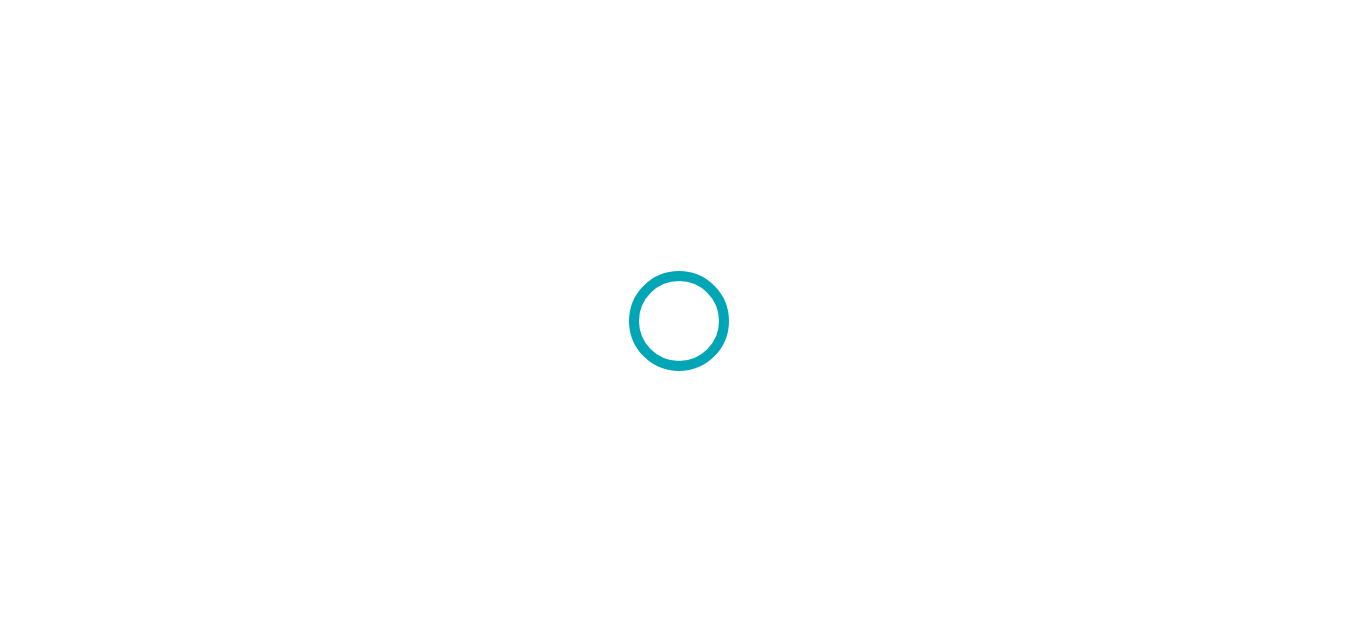 scroll, scrollTop: 0, scrollLeft: 0, axis: both 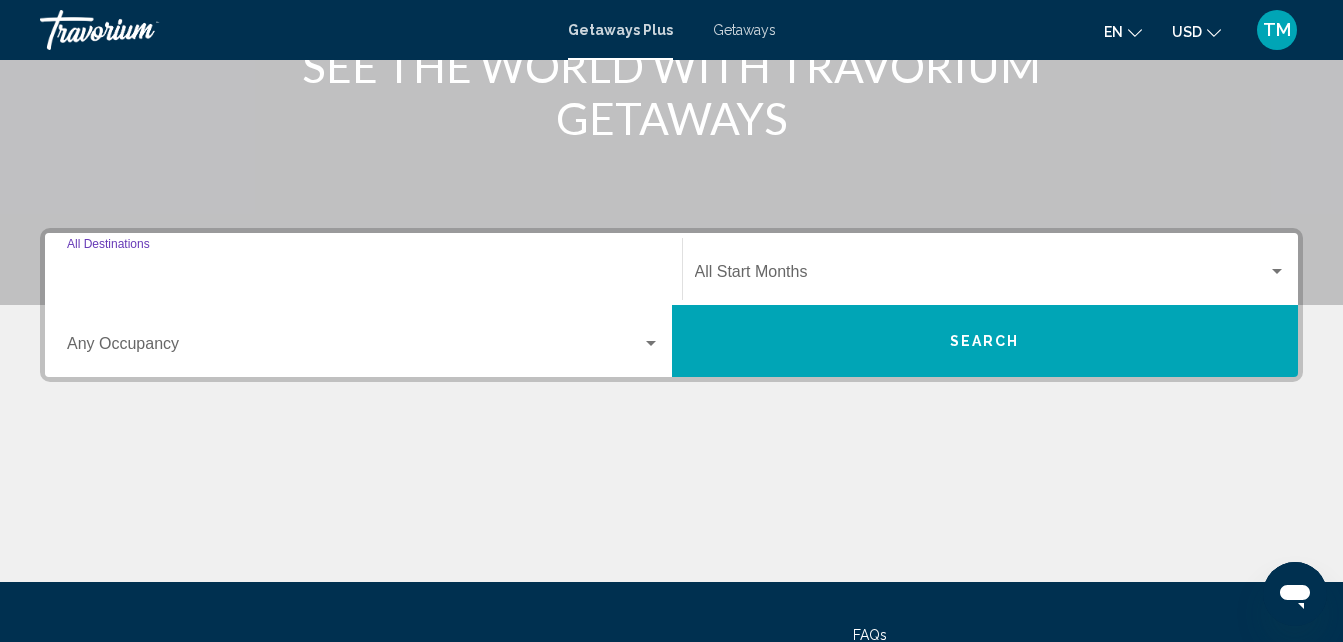 click on "Destination All Destinations" at bounding box center (363, 276) 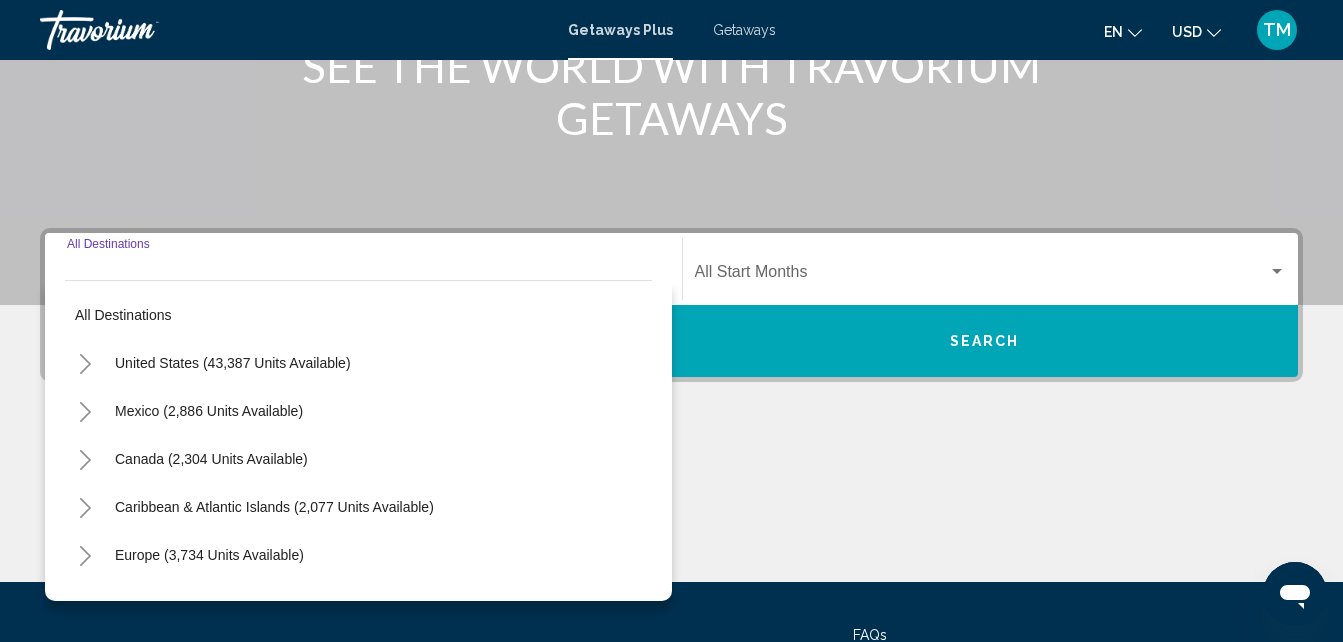 scroll, scrollTop: 458, scrollLeft: 0, axis: vertical 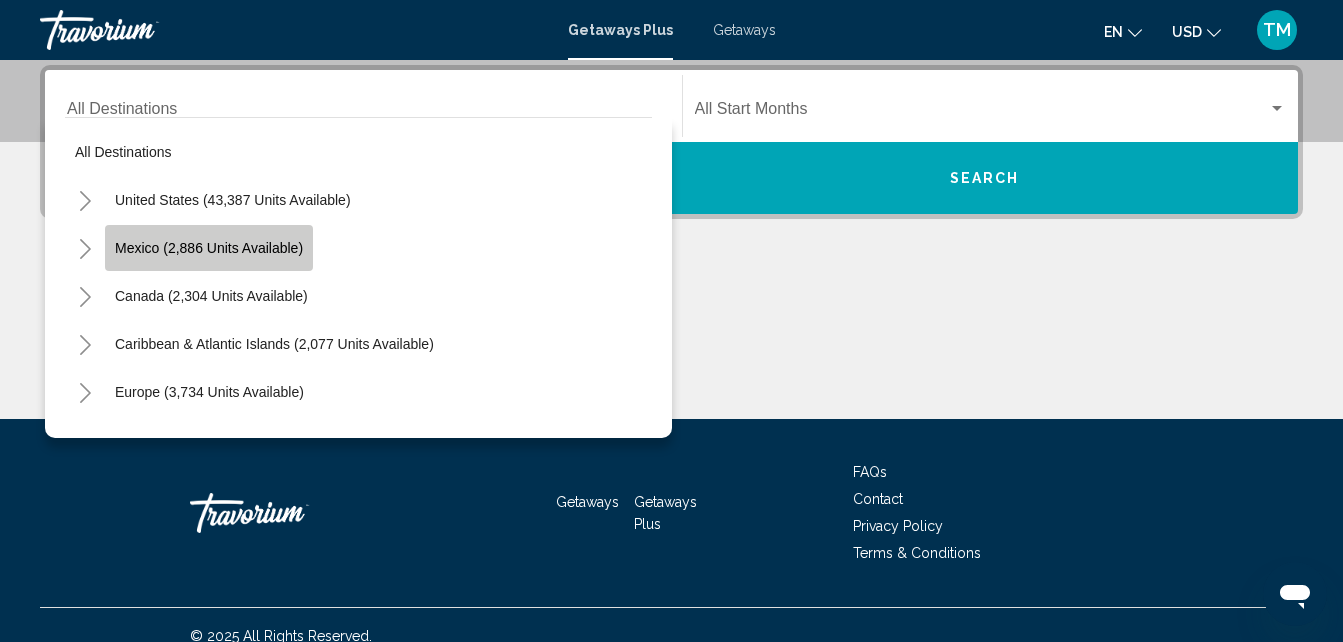 click on "Mexico (2,886 units available)" 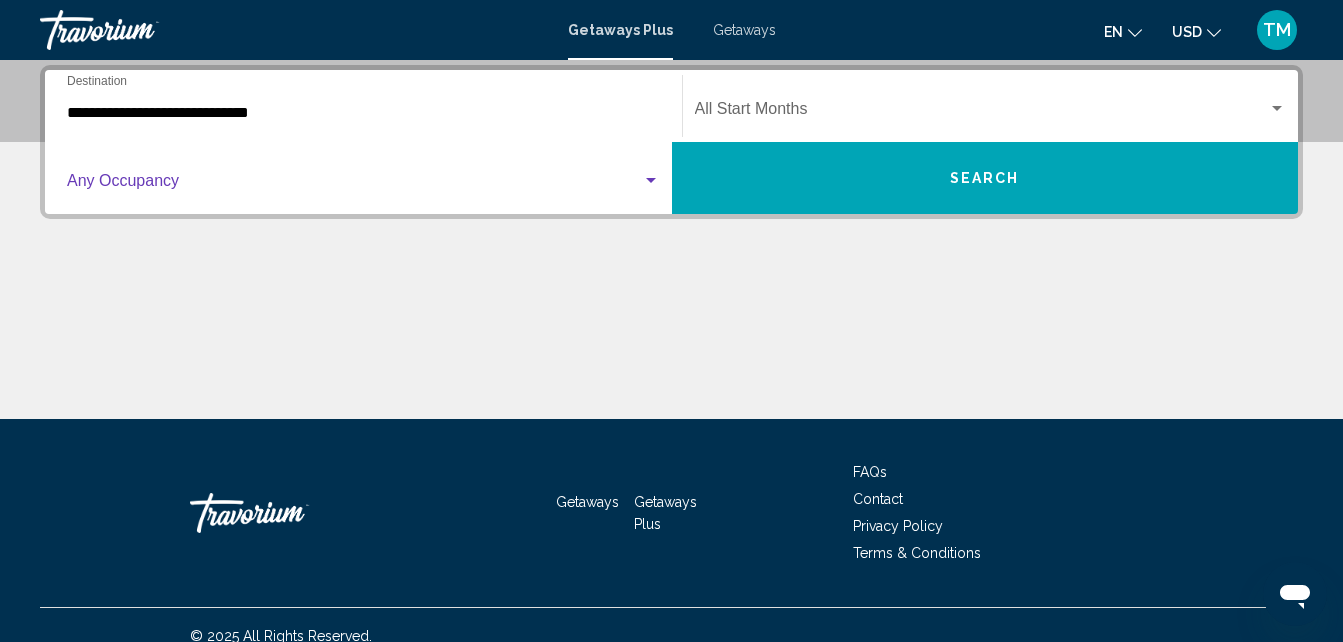 click at bounding box center (354, 185) 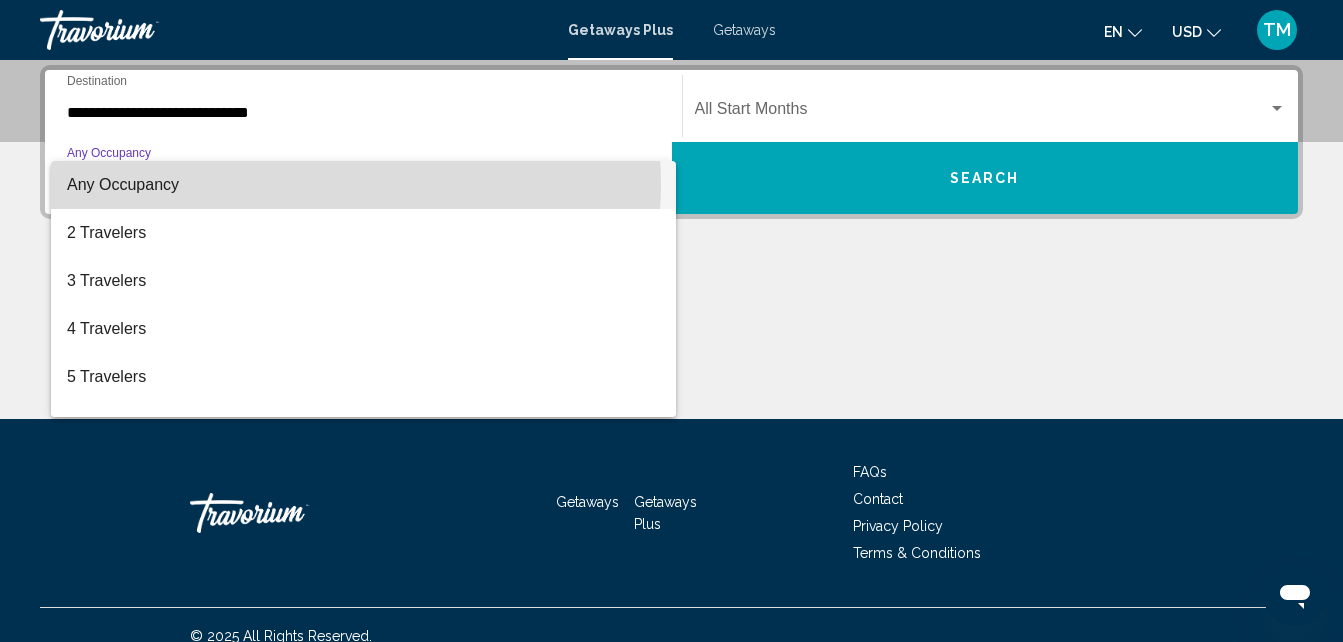 click on "Any Occupancy" at bounding box center (363, 185) 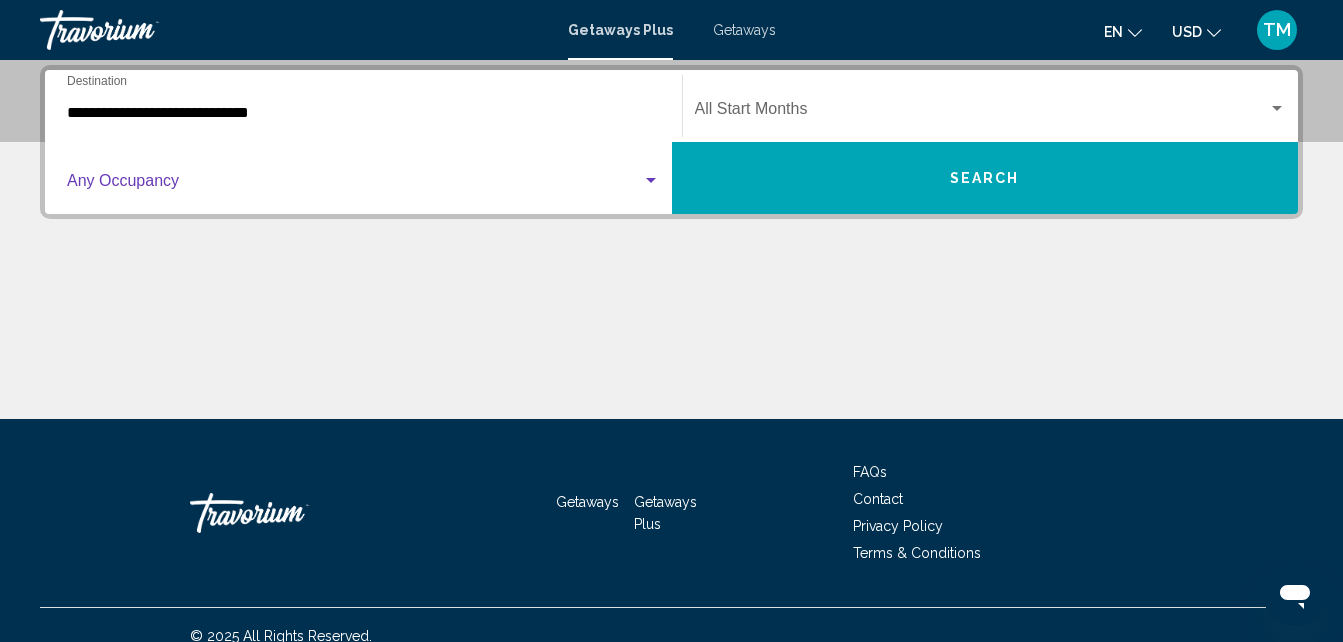 click at bounding box center [651, 181] 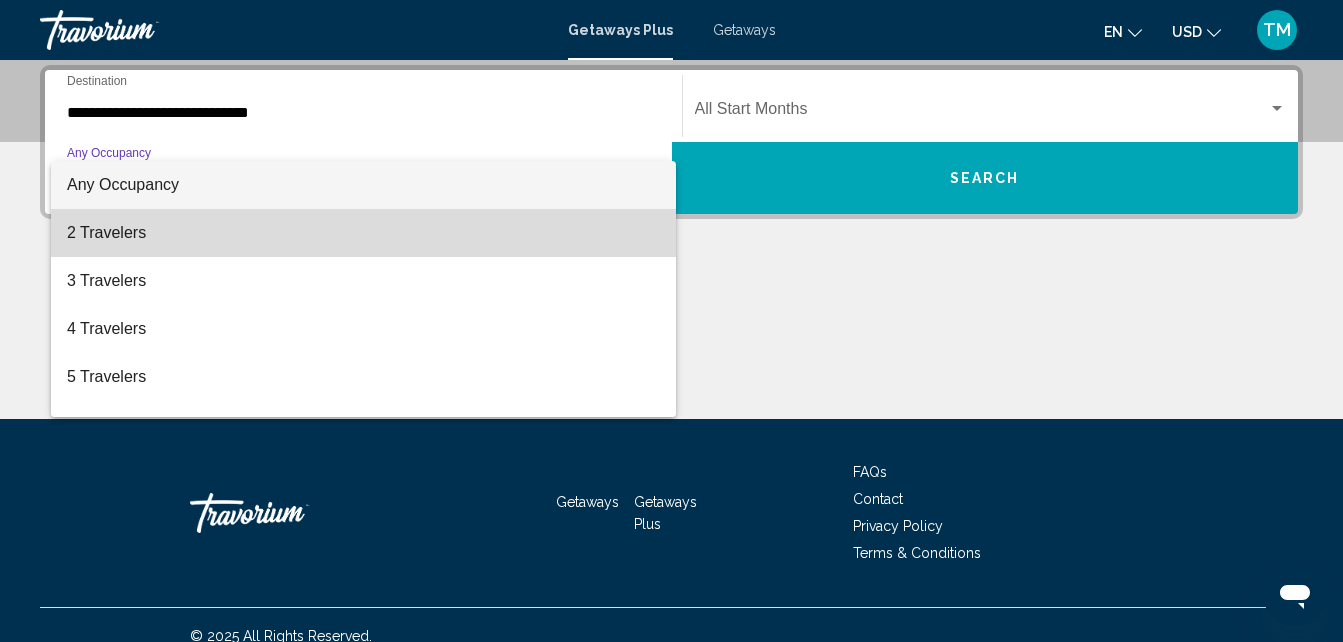 click on "2 Travelers" at bounding box center [363, 233] 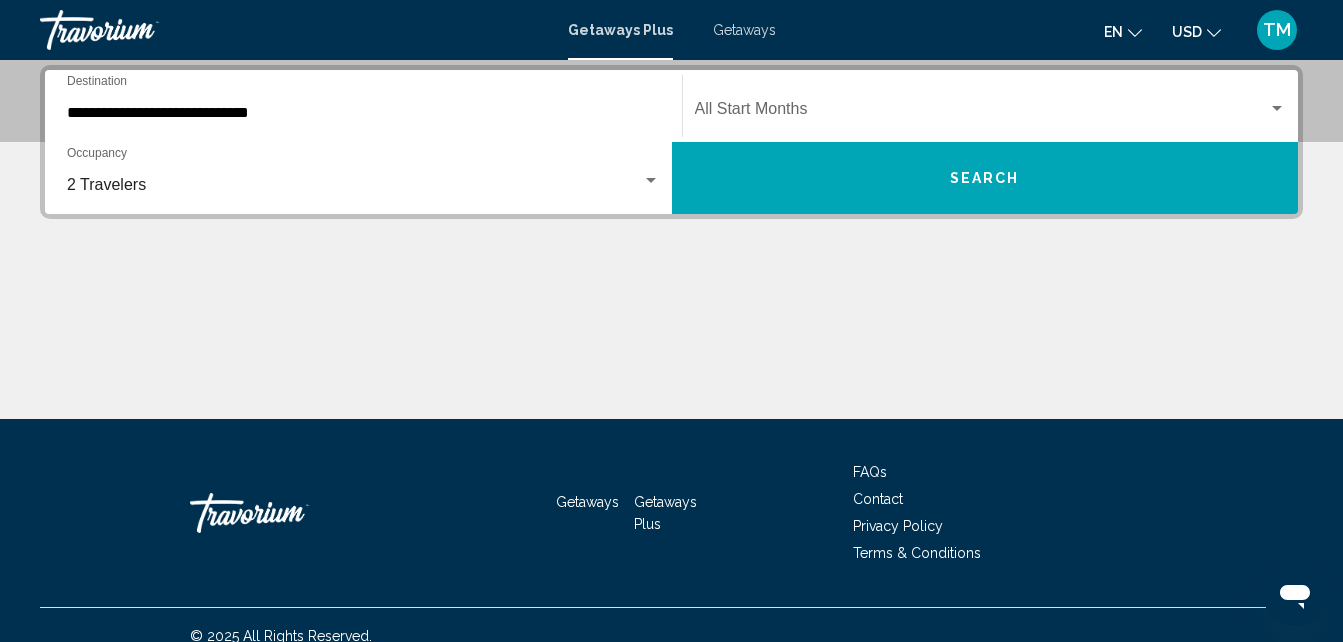 click on "Start Month All Start Months" 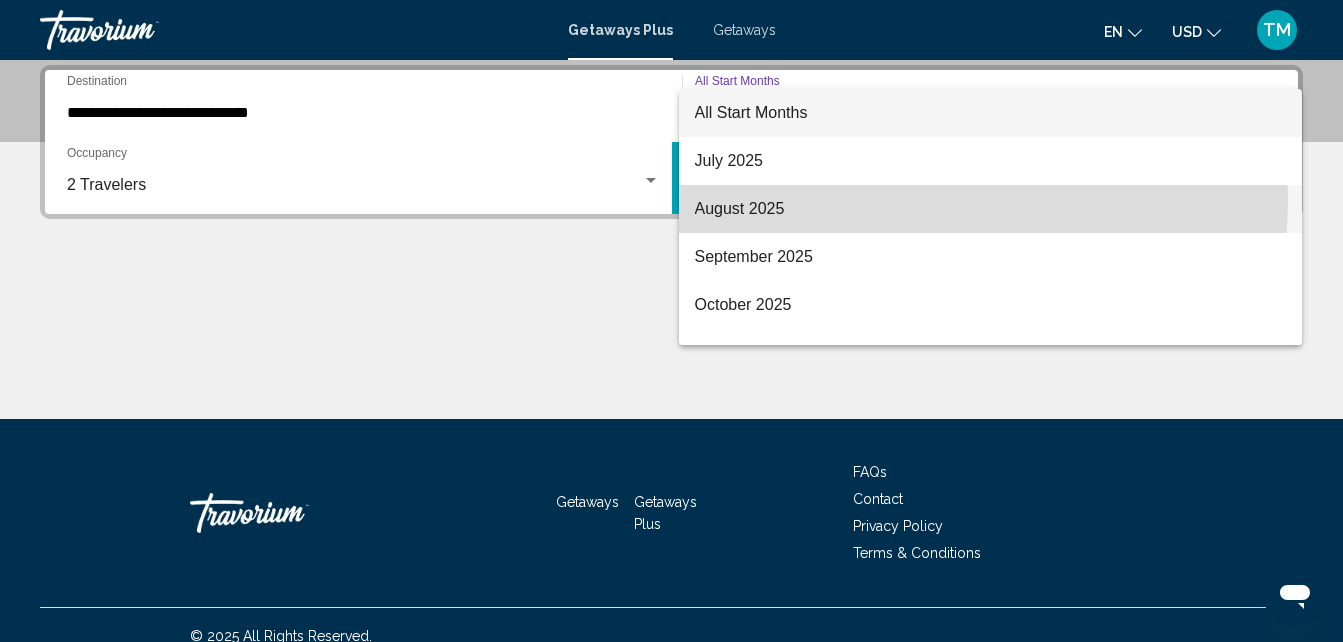 click on "August 2025" at bounding box center (991, 209) 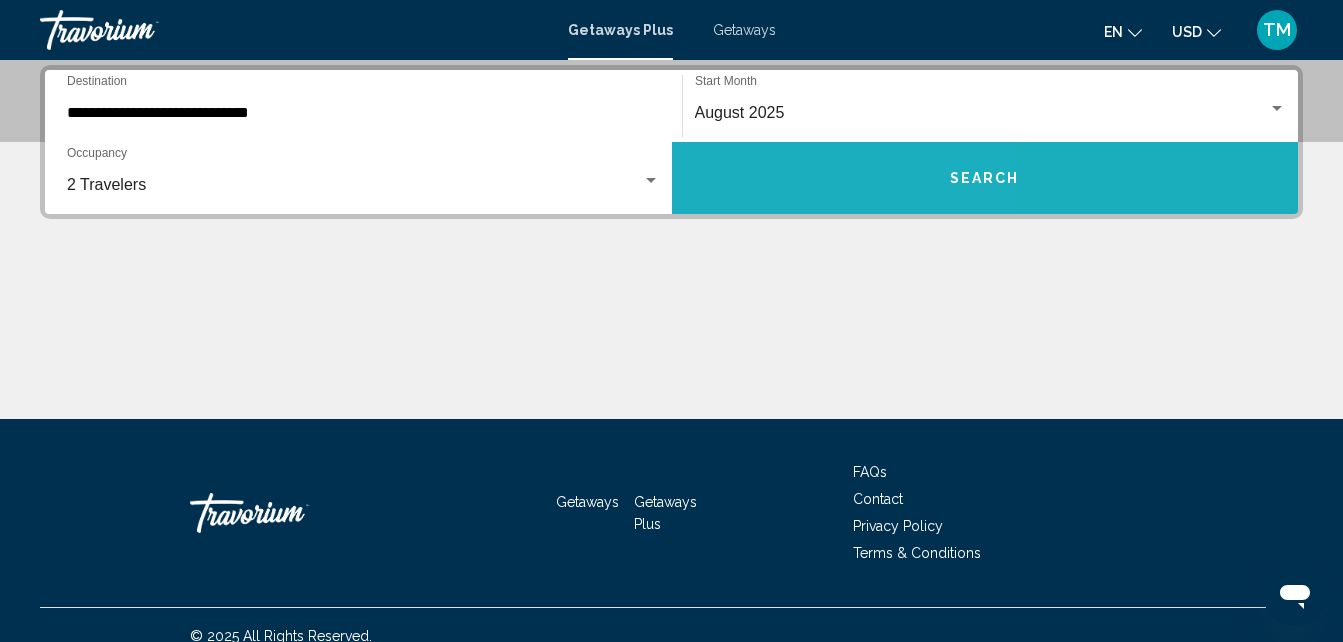 click on "Search" at bounding box center (985, 178) 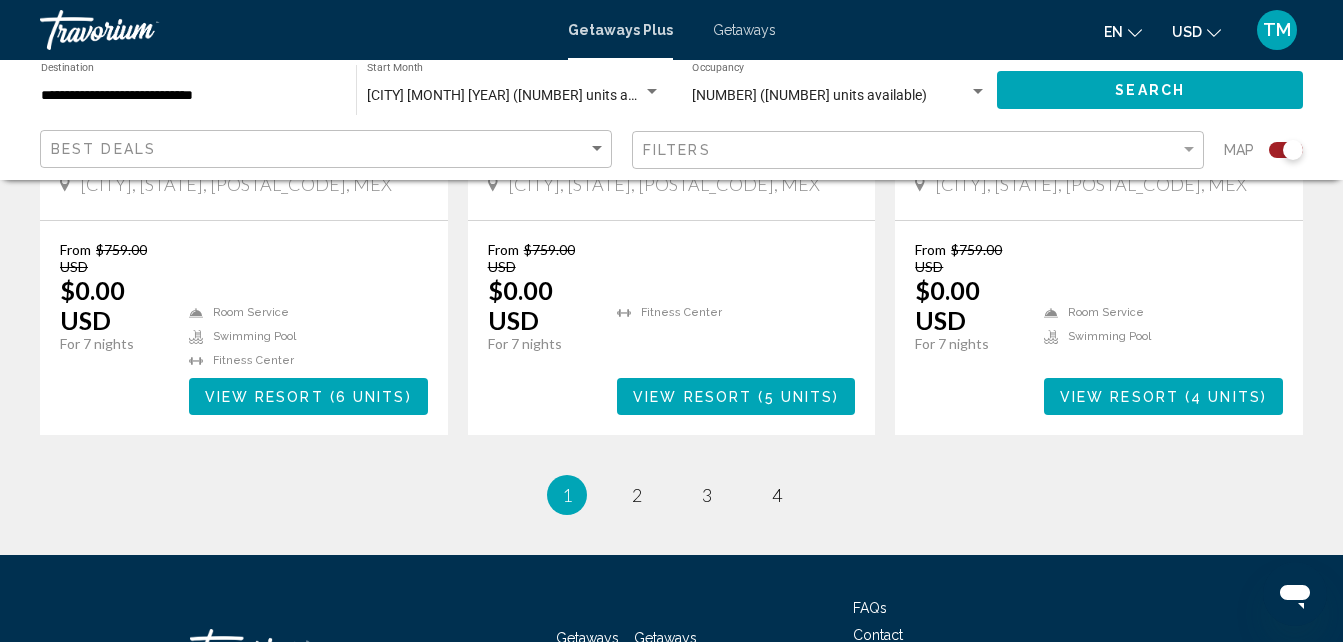 scroll, scrollTop: 3338, scrollLeft: 0, axis: vertical 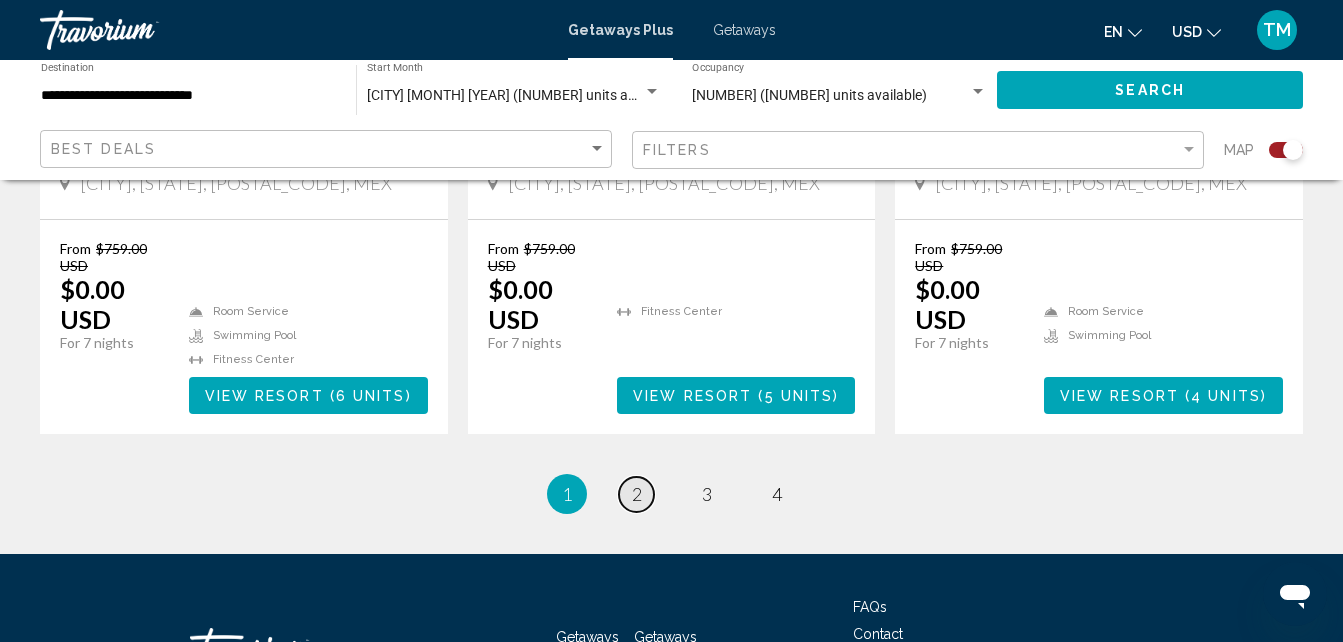 click on "2" at bounding box center [637, 494] 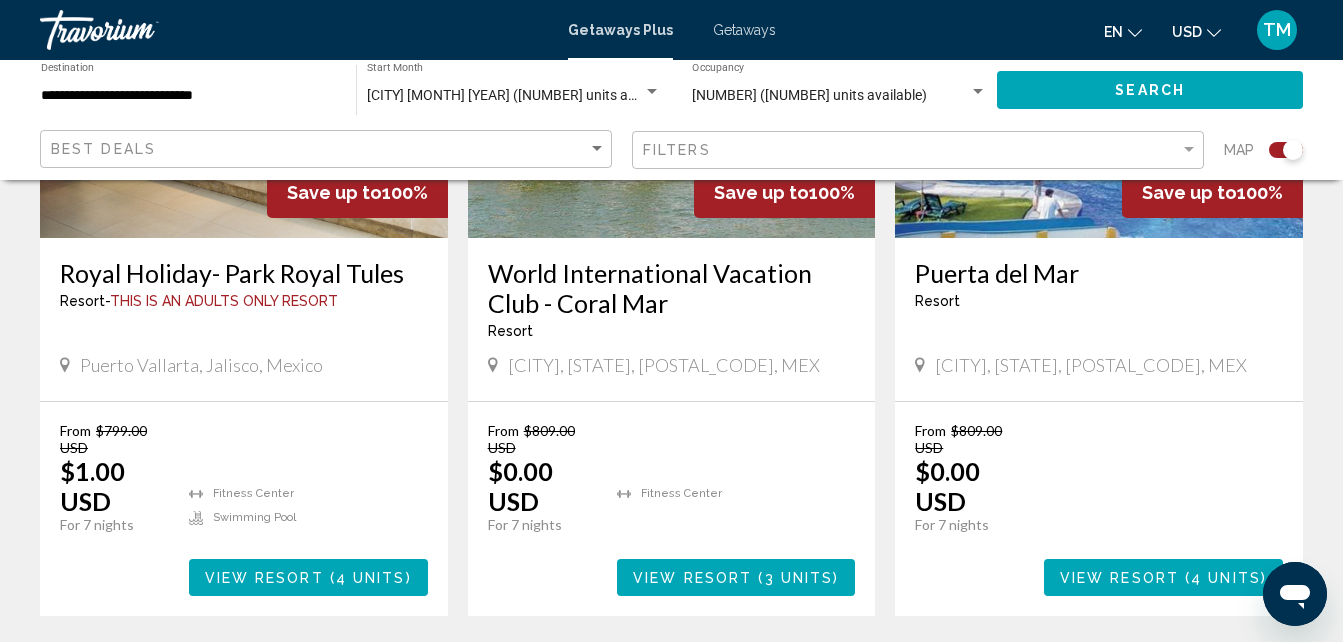 scroll, scrollTop: 3326, scrollLeft: 0, axis: vertical 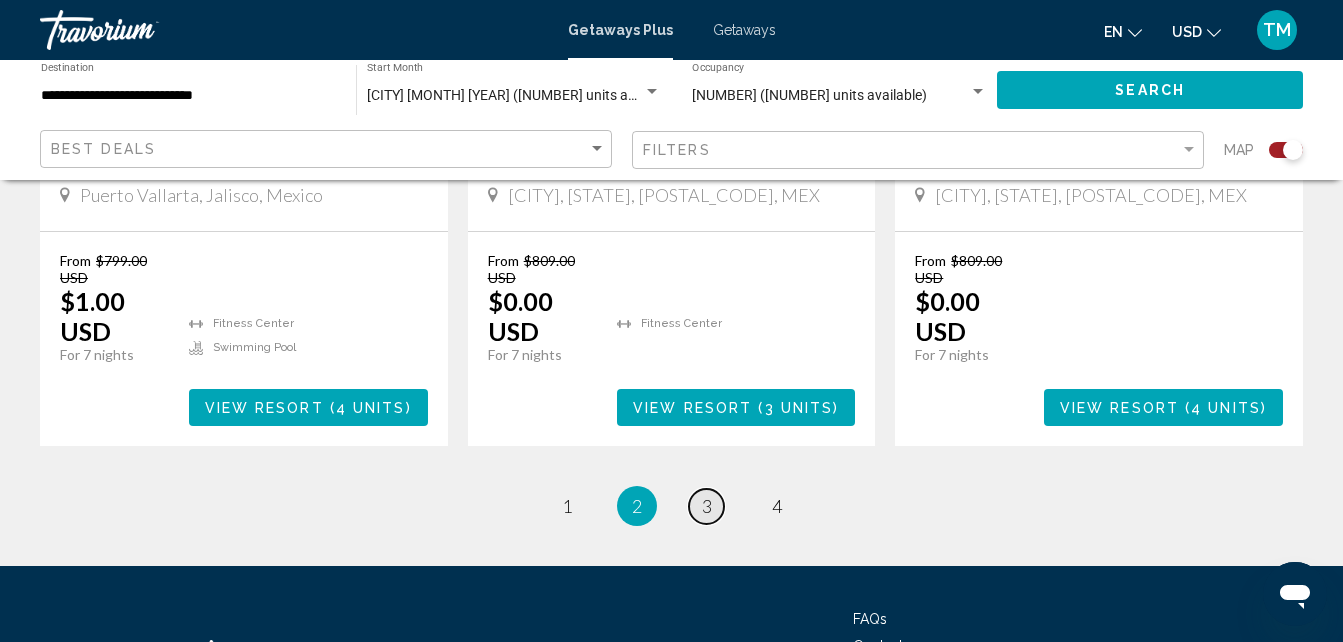 click on "3" at bounding box center (707, 506) 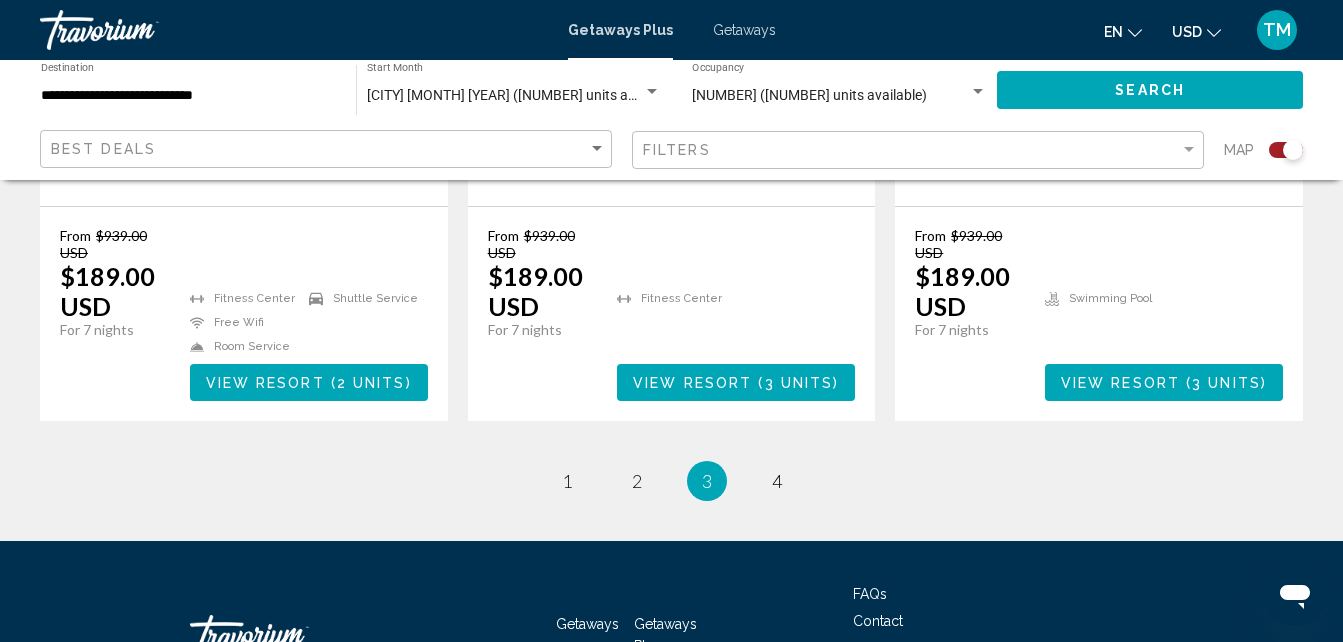 scroll, scrollTop: 3344, scrollLeft: 0, axis: vertical 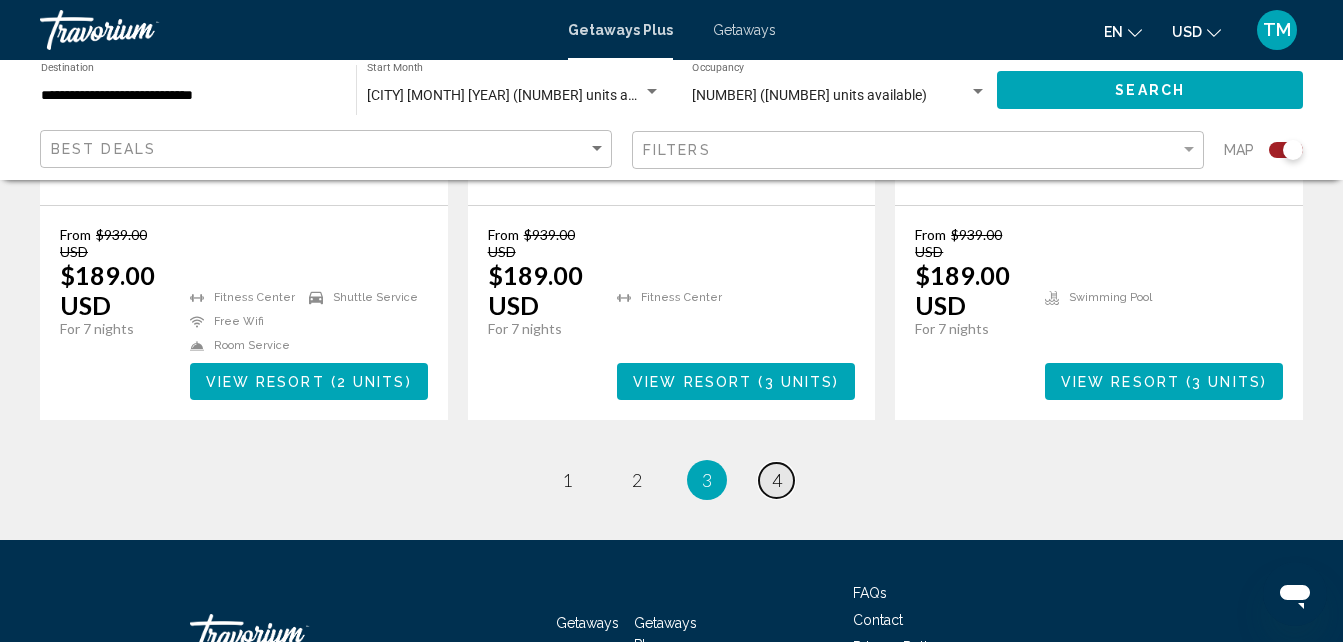 click on "page  4" at bounding box center [776, 480] 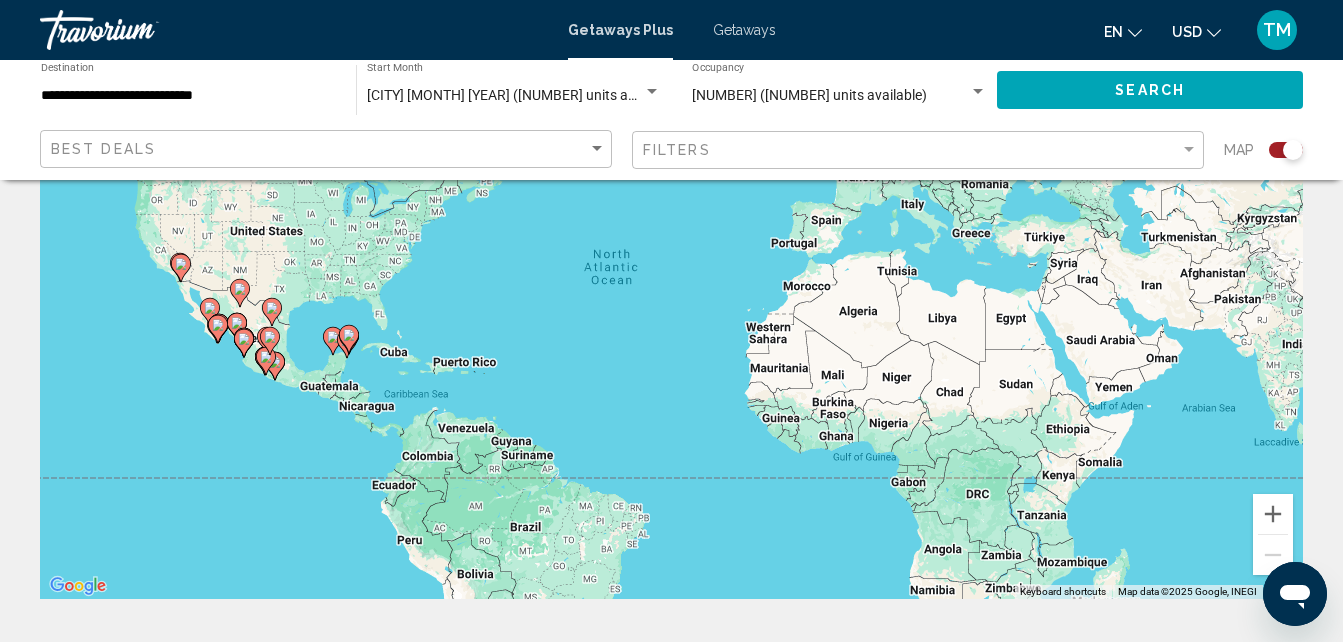 scroll, scrollTop: 0, scrollLeft: 0, axis: both 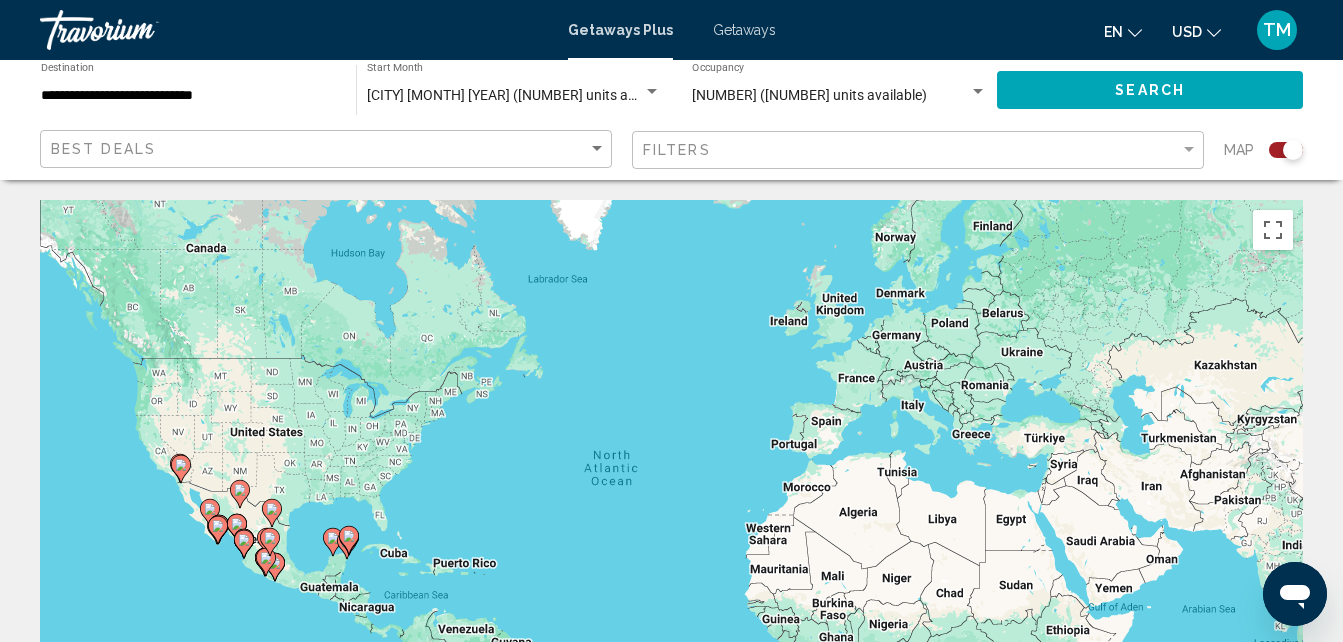 click on "Filters" 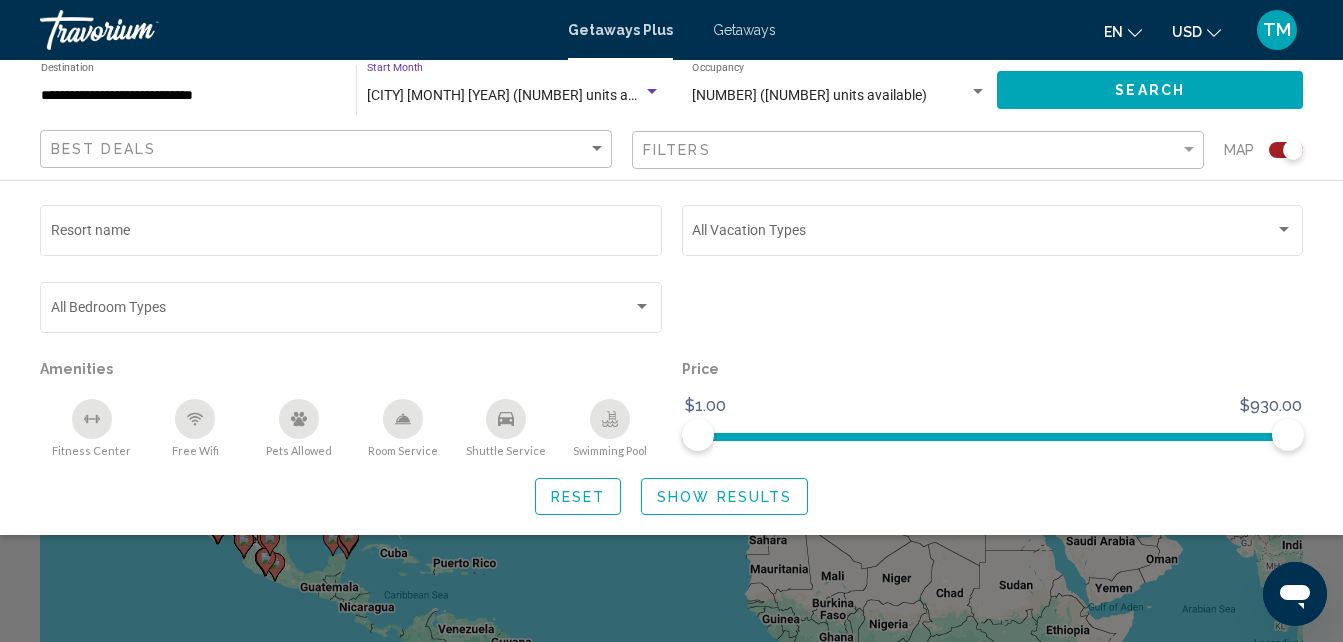 click on "[CITY] [MONTH] [YEAR] ([NUMBER] units available)" at bounding box center (523, 95) 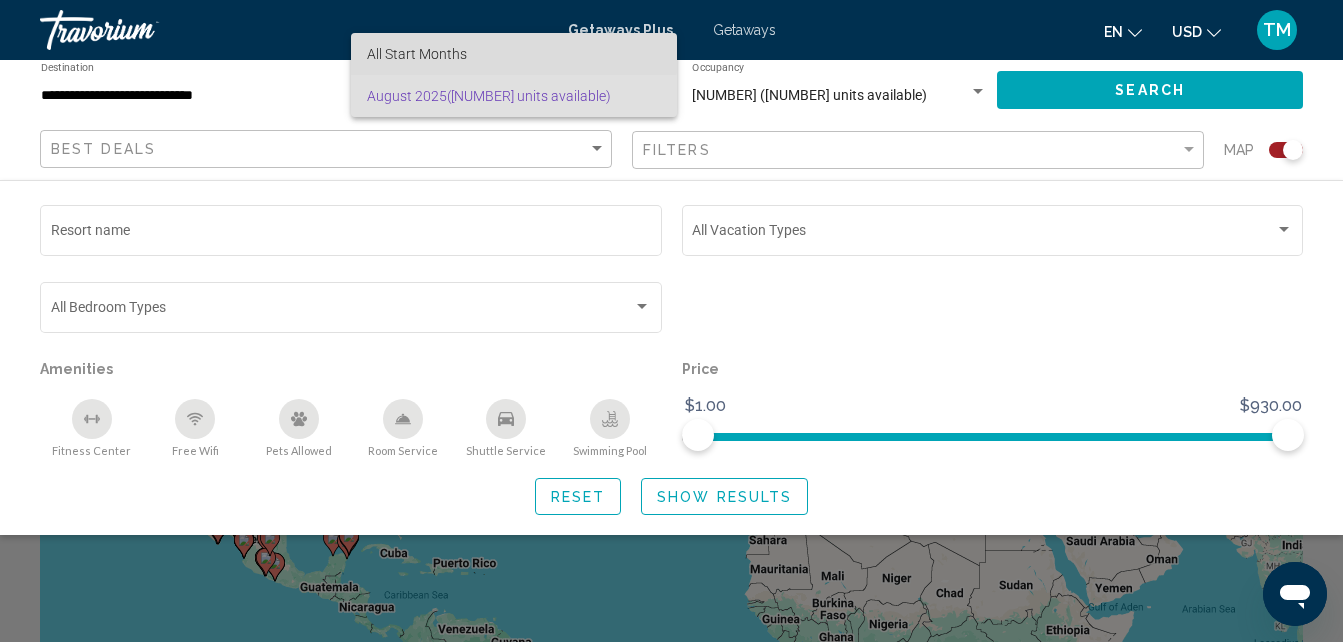 click on "All Start Months" at bounding box center [417, 54] 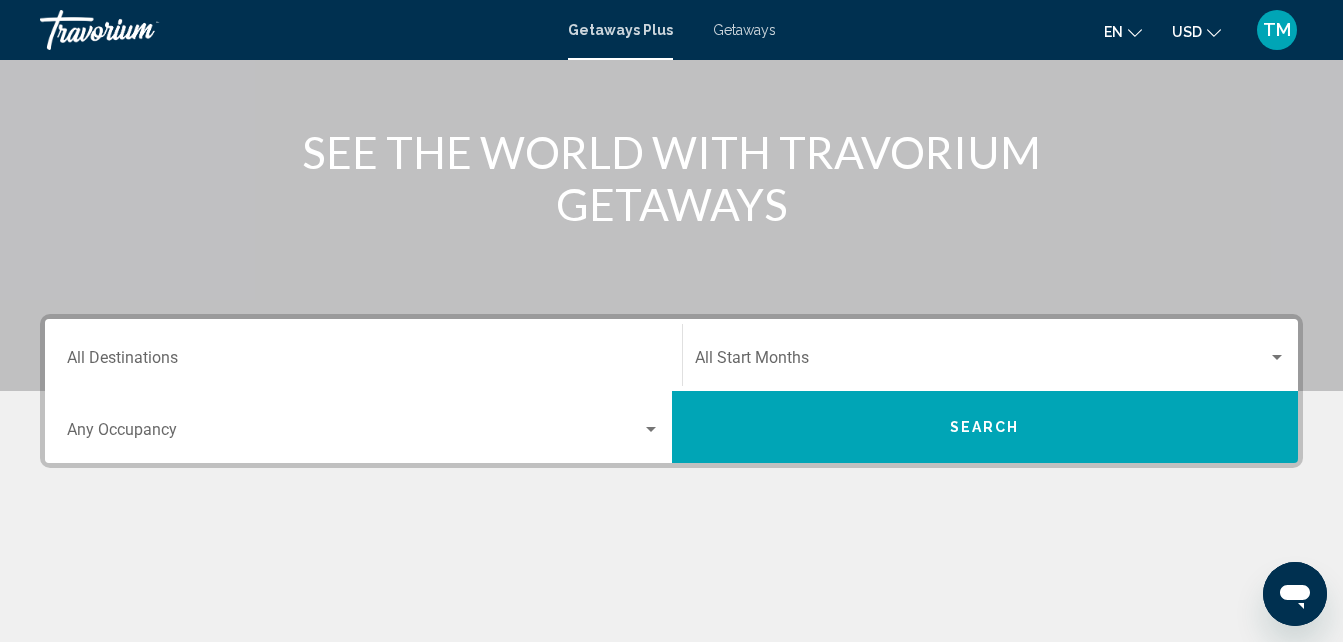 scroll, scrollTop: 210, scrollLeft: 0, axis: vertical 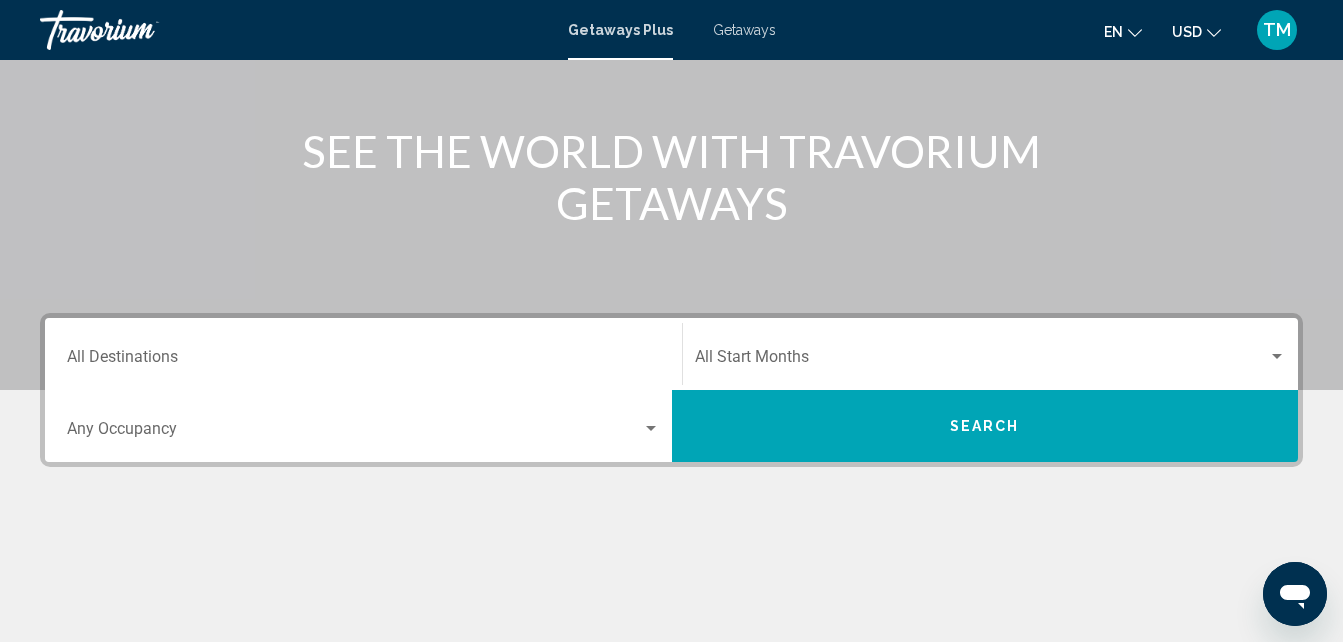 click on "Destination All Destinations" at bounding box center (363, 354) 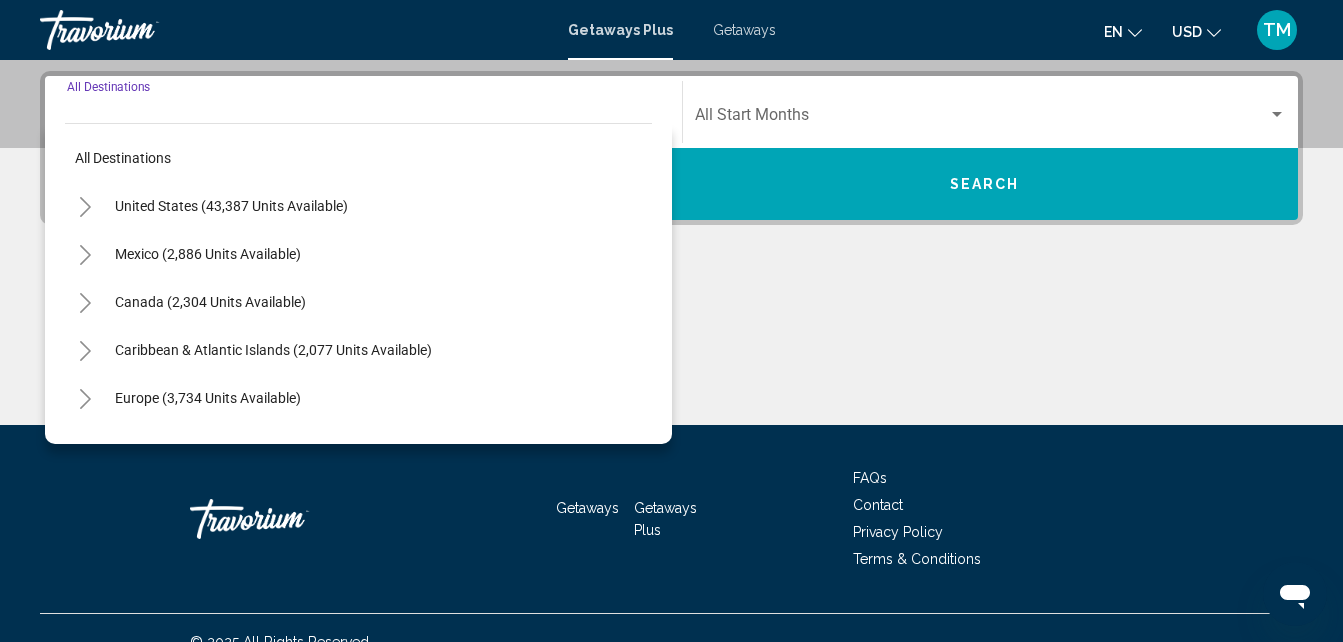scroll, scrollTop: 458, scrollLeft: 0, axis: vertical 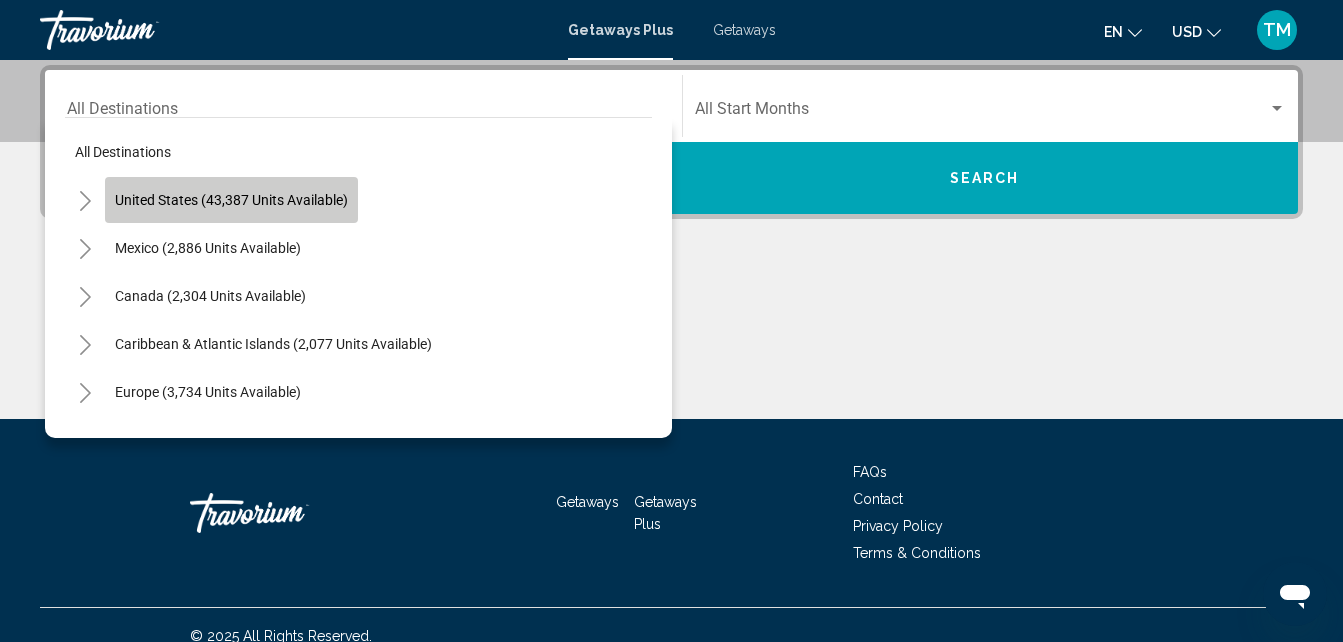 click on "United States (43,387 units available)" 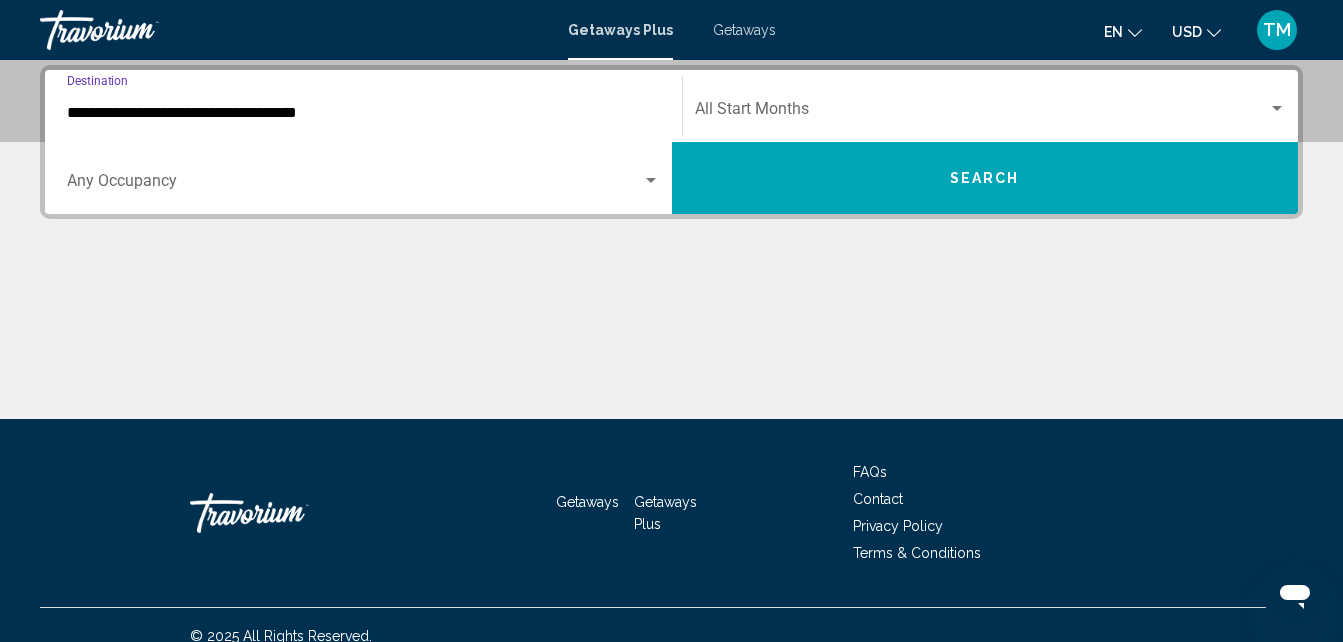 click on "**********" at bounding box center [363, 113] 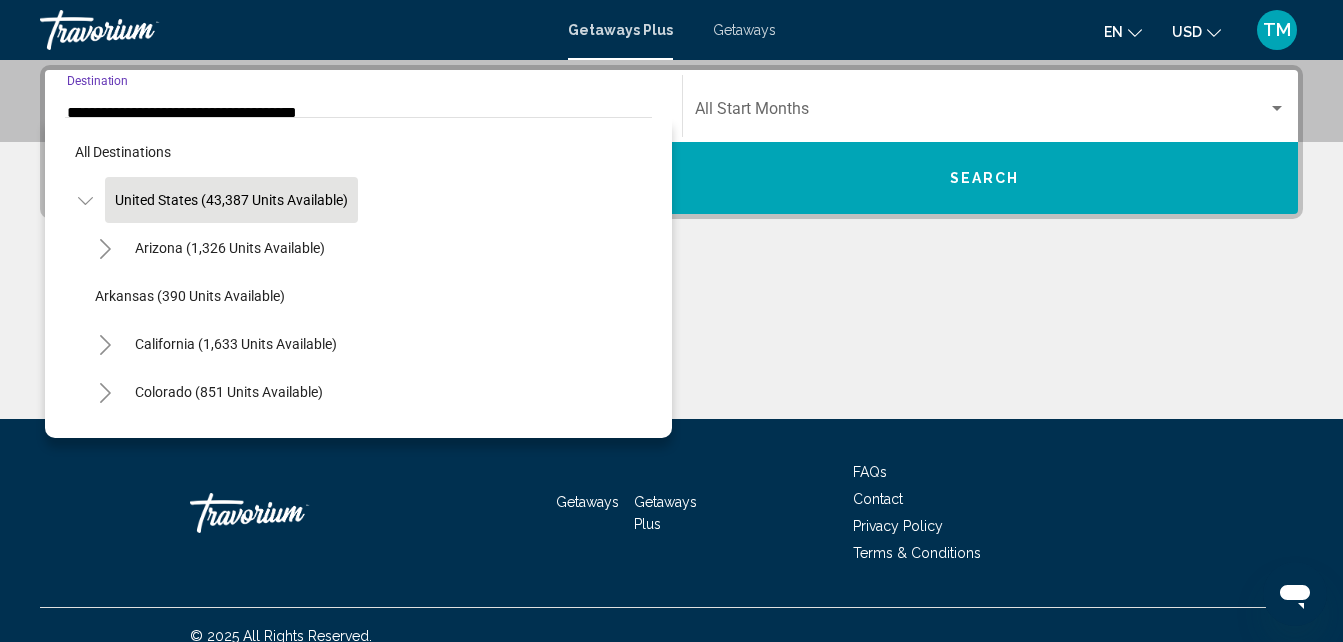 scroll, scrollTop: 337, scrollLeft: 0, axis: vertical 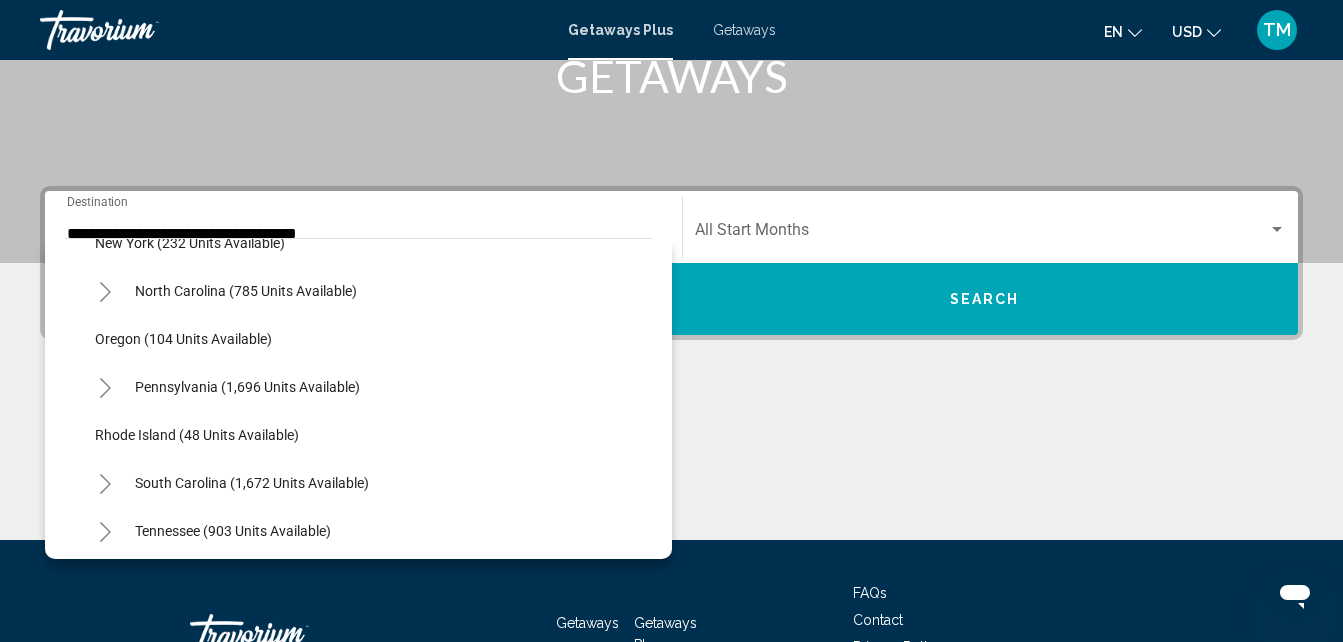 click on "**********" at bounding box center [671, 363] 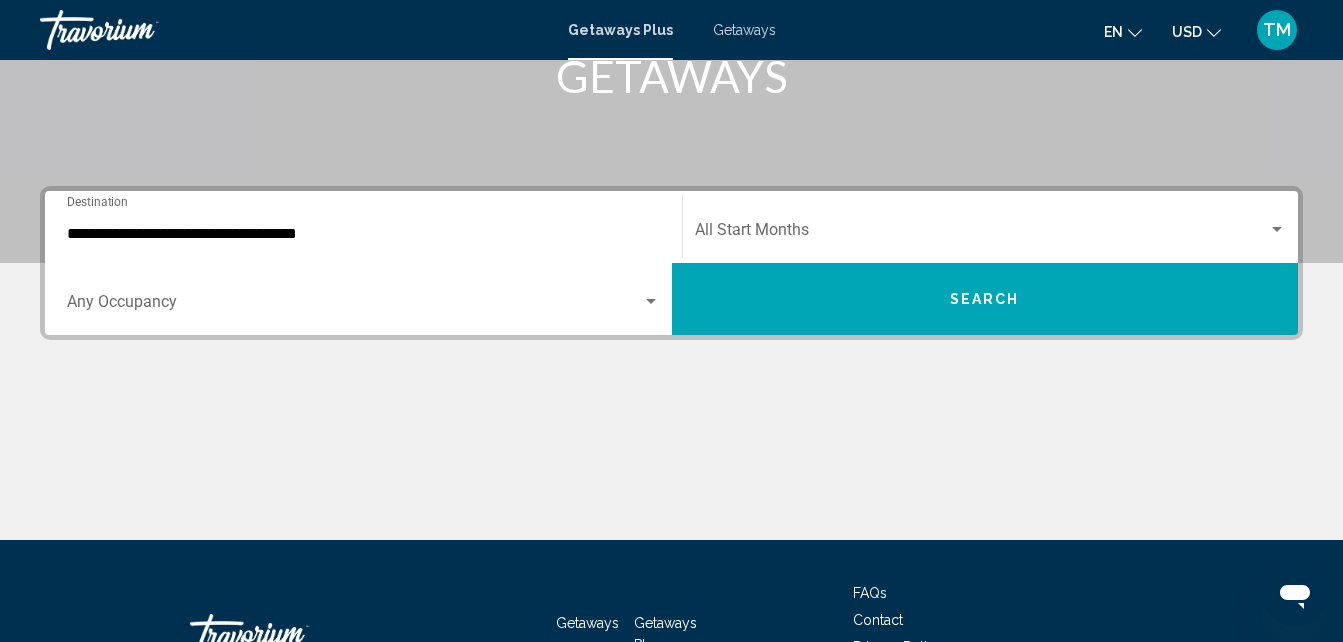 click on "**********" at bounding box center [363, 227] 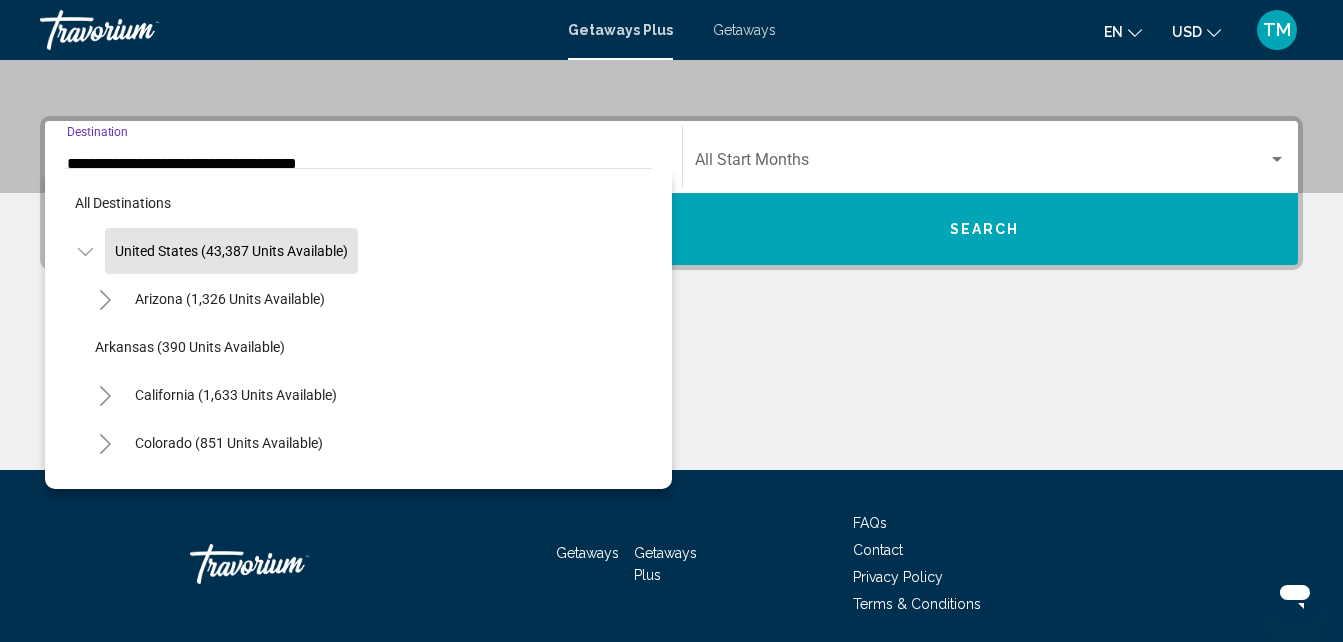 scroll, scrollTop: 458, scrollLeft: 0, axis: vertical 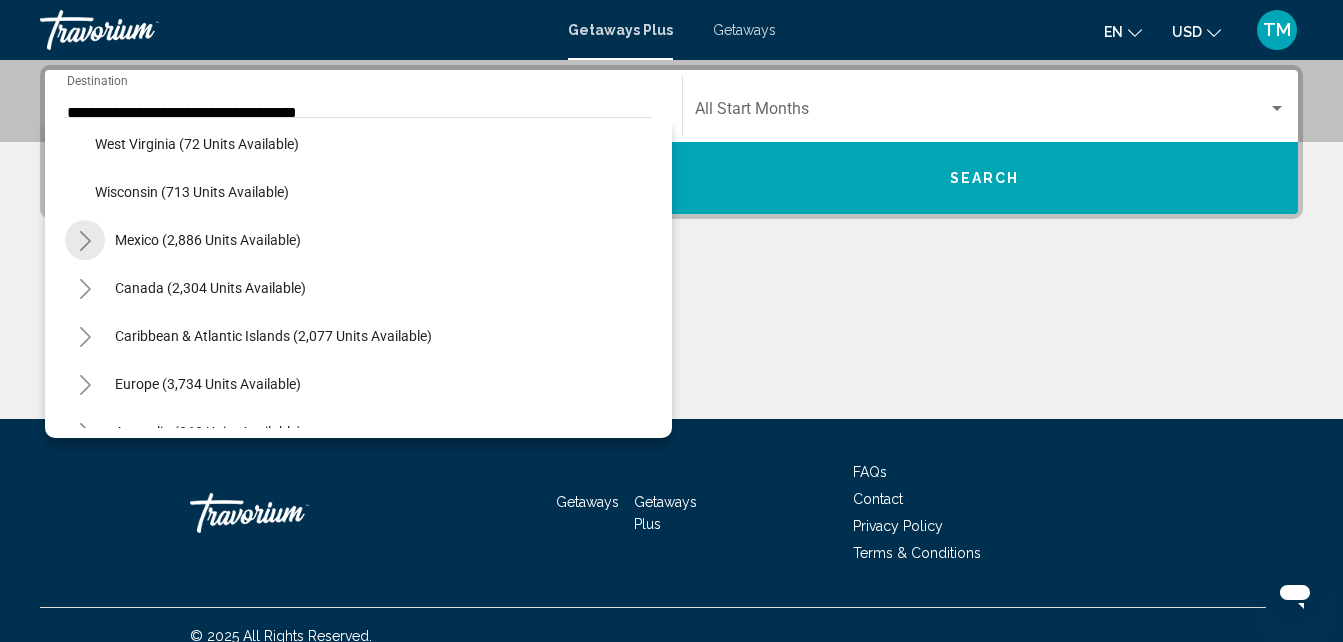 click 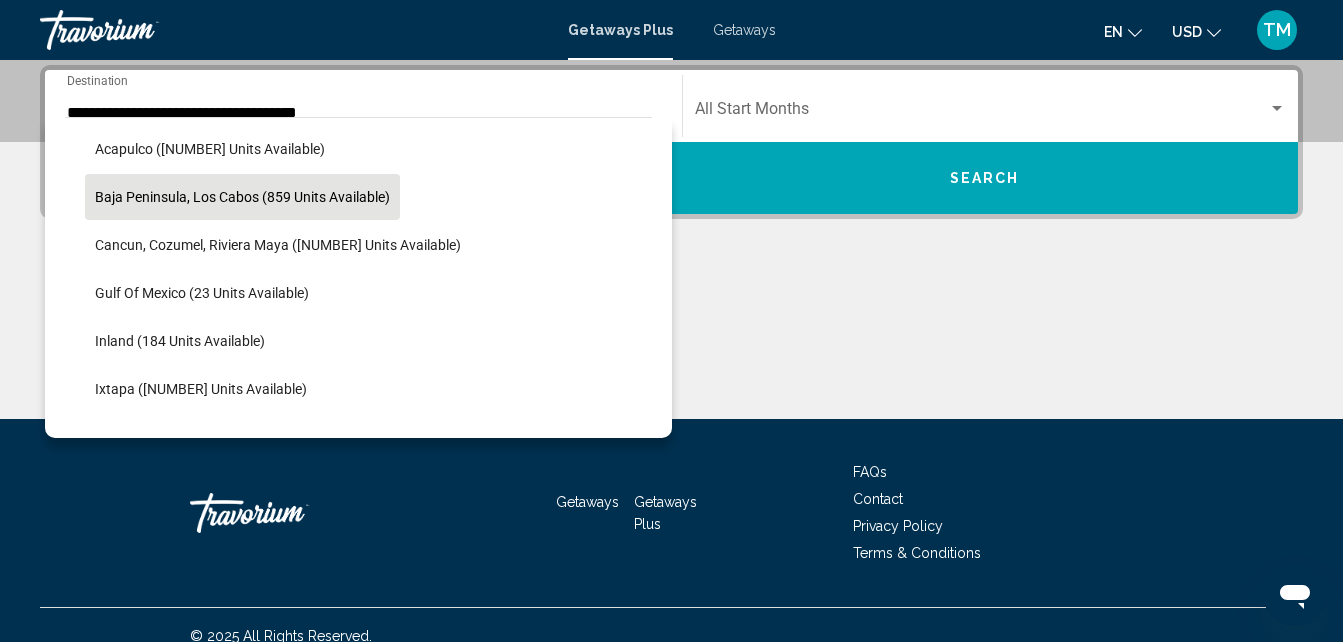 scroll, scrollTop: 1998, scrollLeft: 0, axis: vertical 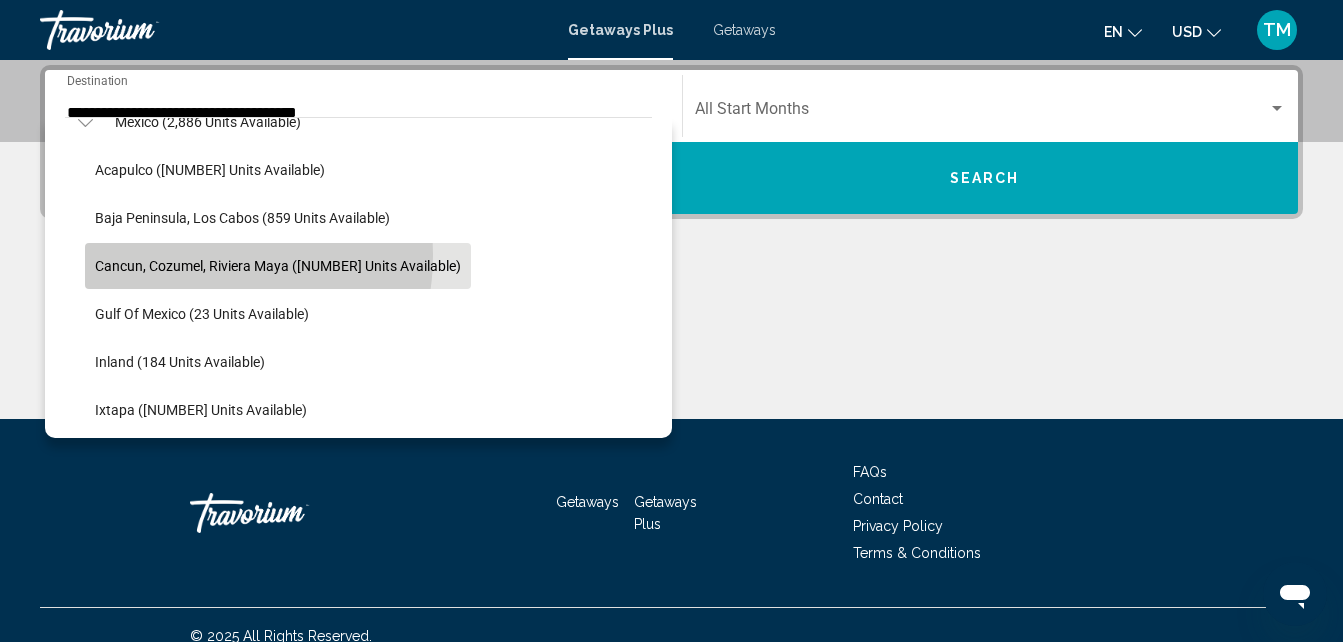 click on "Cancun, Cozumel, Riviera Maya ([NUMBER] units available)" 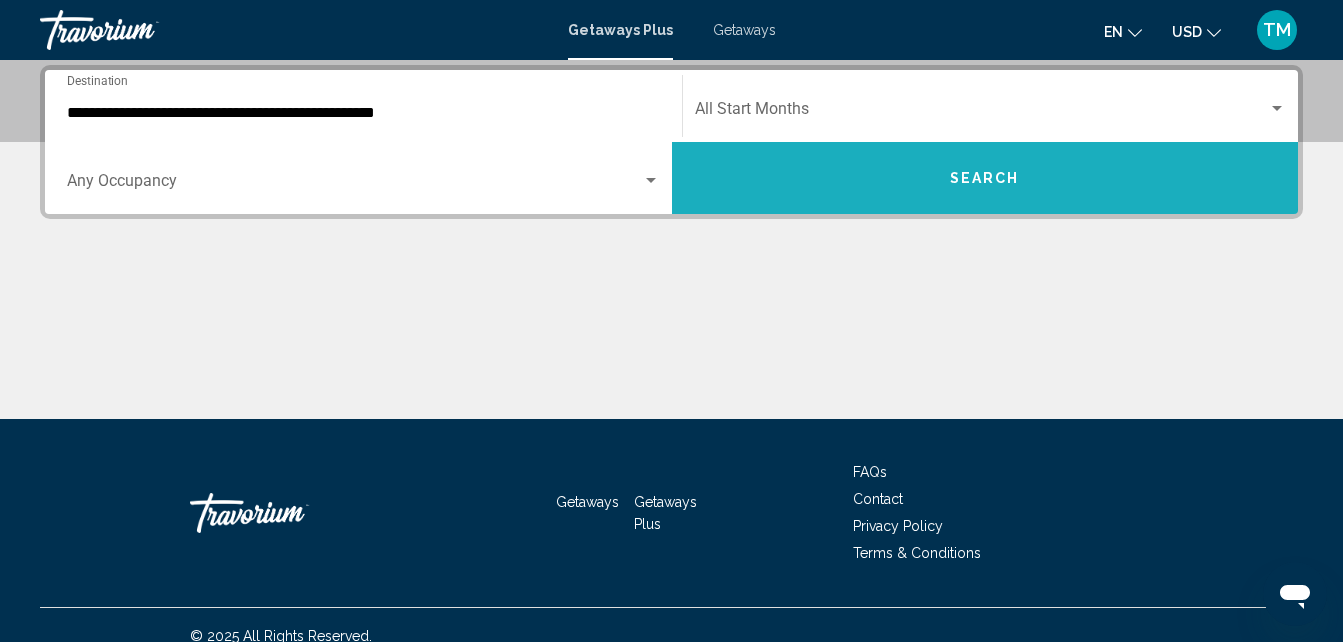 click on "Search" at bounding box center [985, 178] 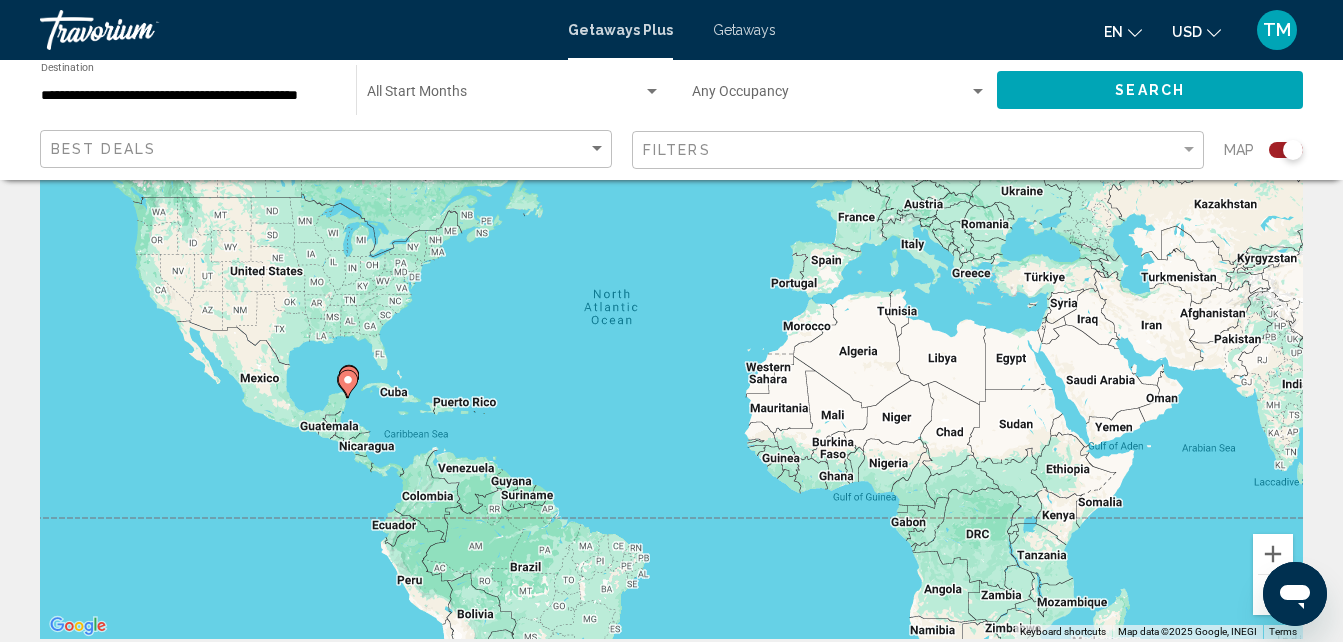 scroll, scrollTop: 0, scrollLeft: 0, axis: both 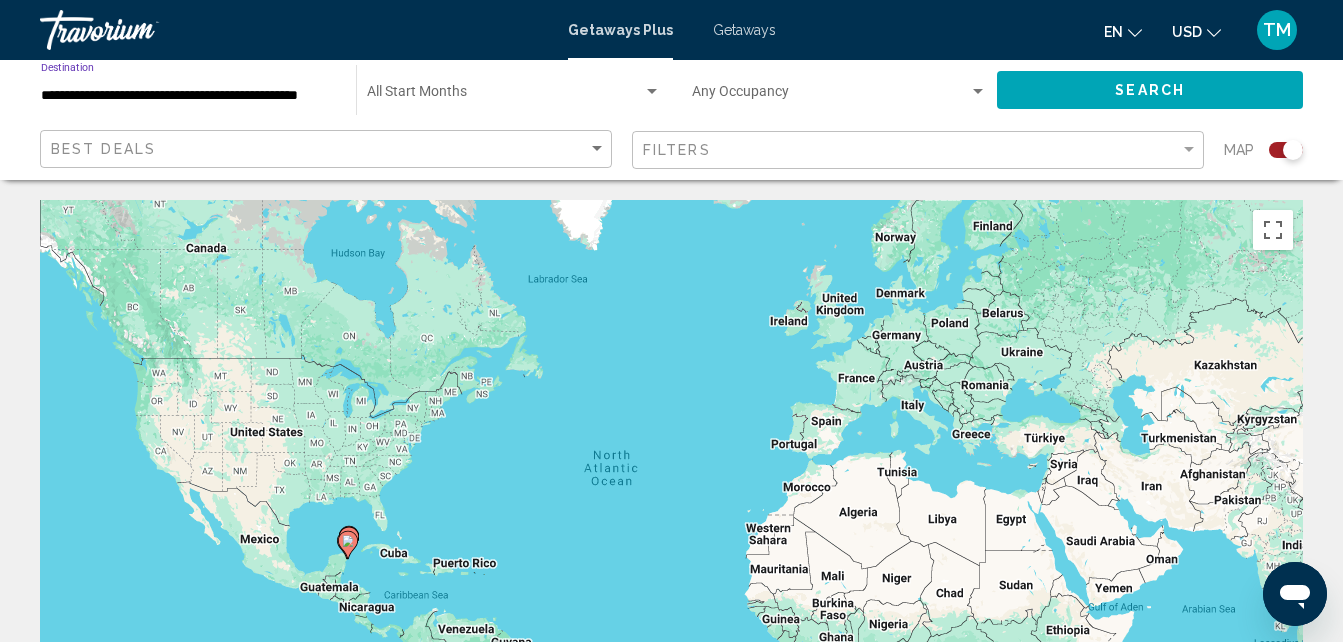 click on "**********" at bounding box center (188, 96) 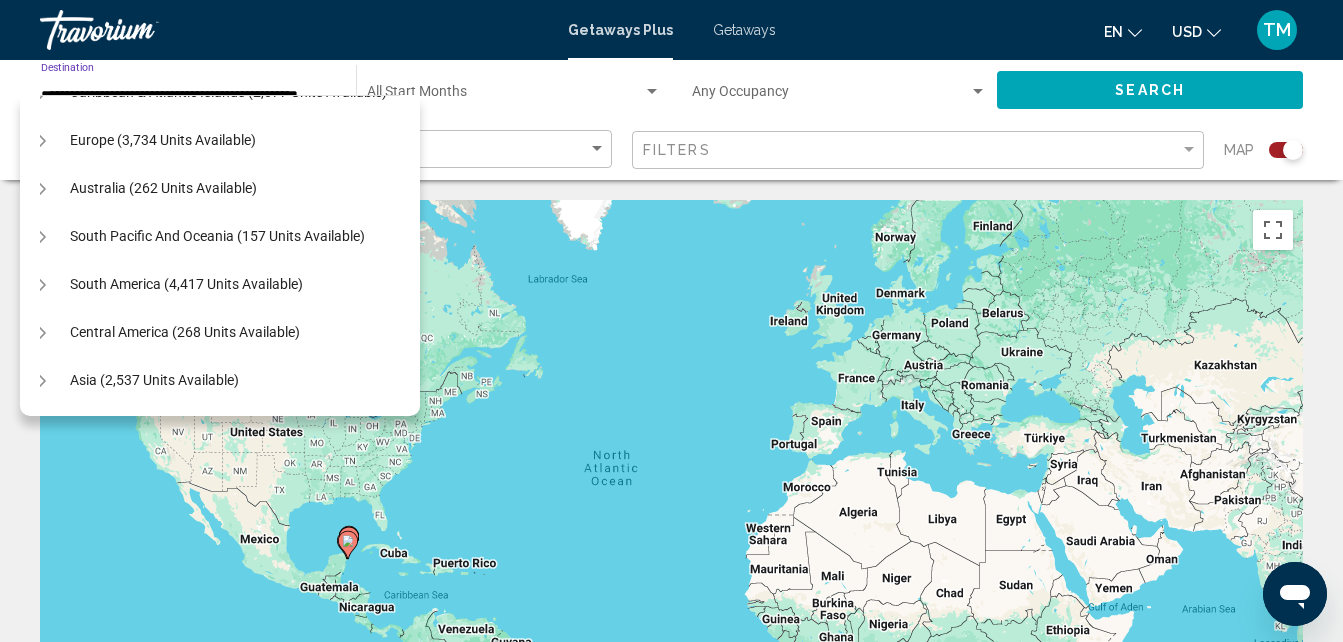 scroll, scrollTop: 819, scrollLeft: 20, axis: both 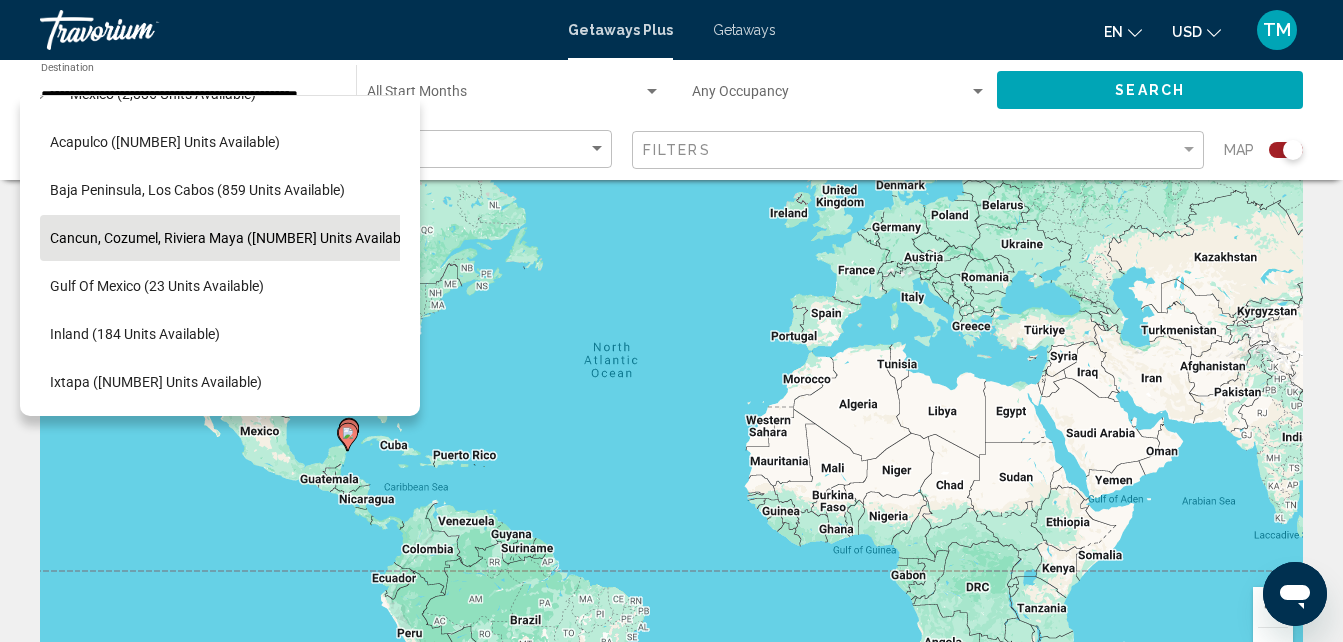 click on "**********" at bounding box center (671, 213) 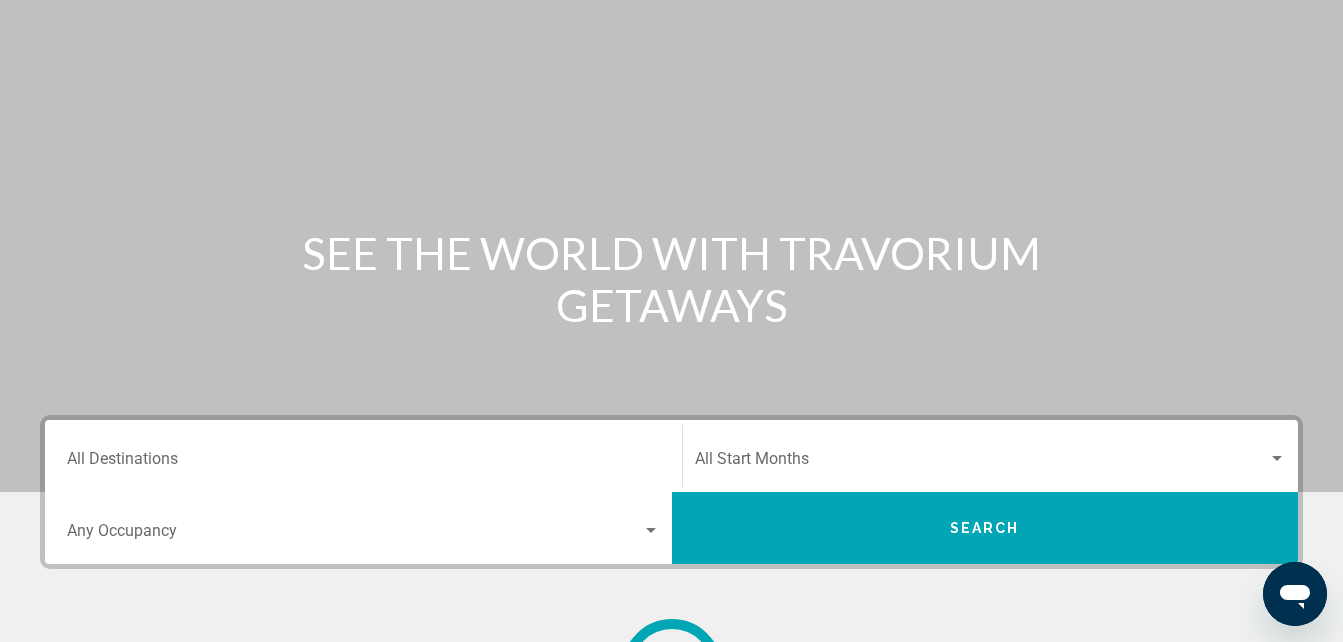 scroll, scrollTop: 0, scrollLeft: 0, axis: both 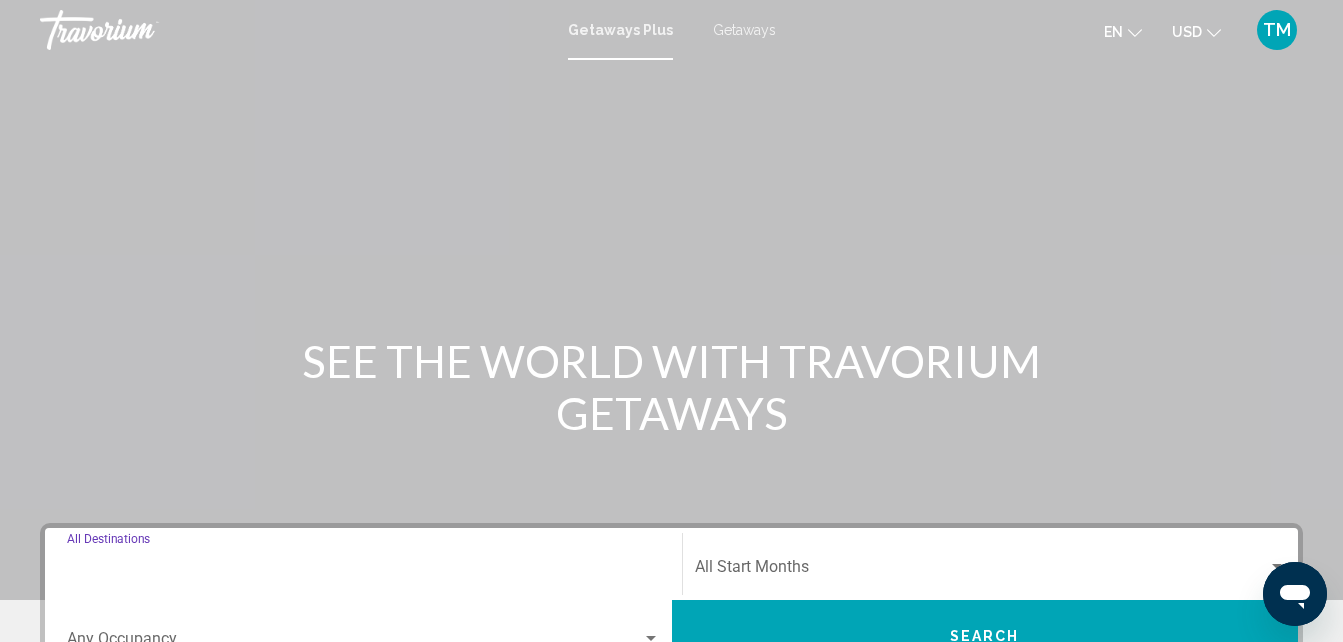 click on "Destination All Destinations" at bounding box center [363, 571] 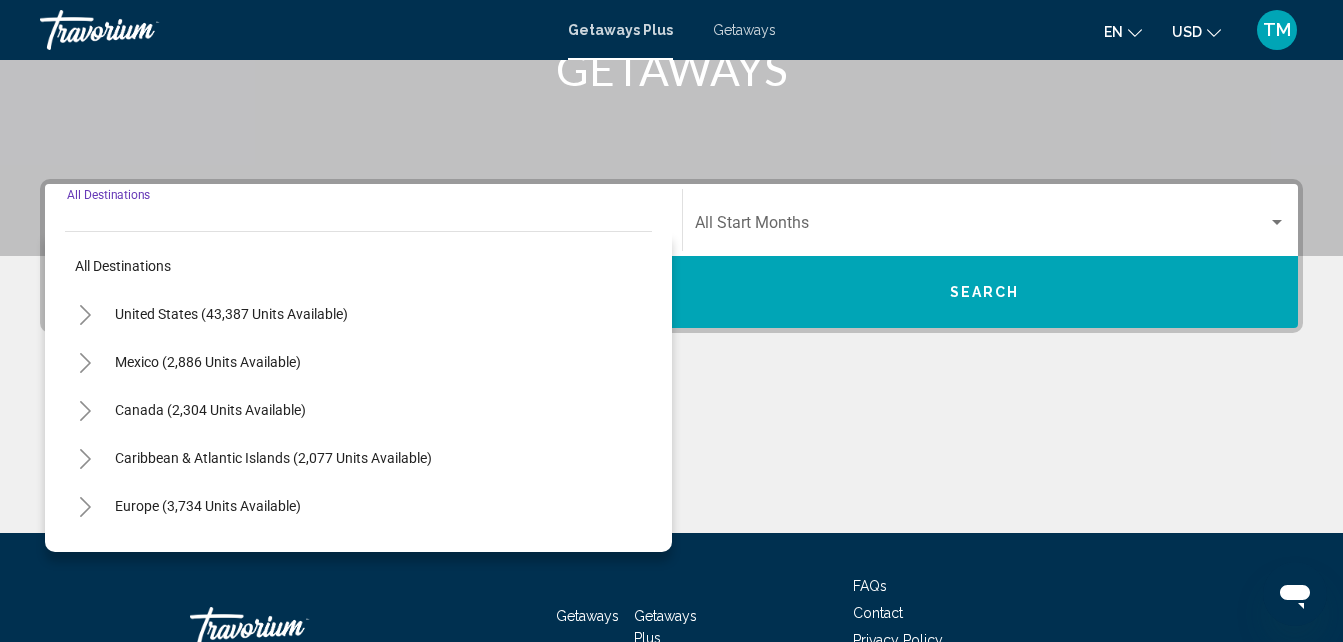 scroll, scrollTop: 458, scrollLeft: 0, axis: vertical 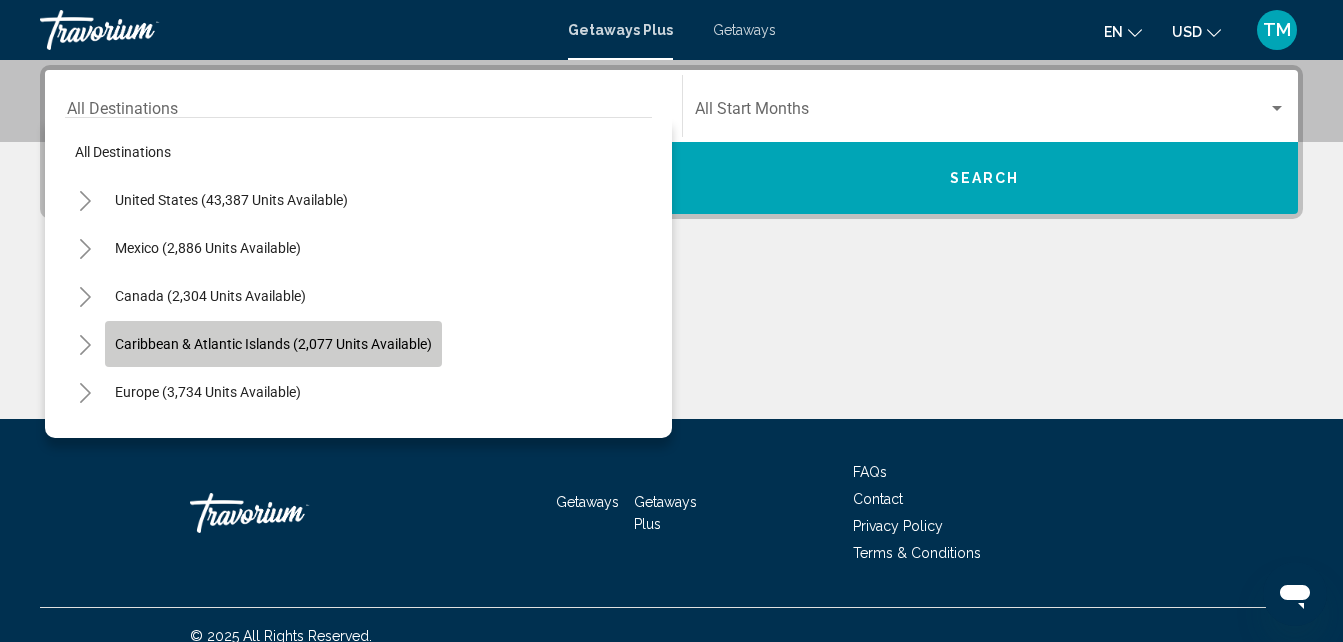click on "Caribbean & Atlantic Islands (2,077 units available)" 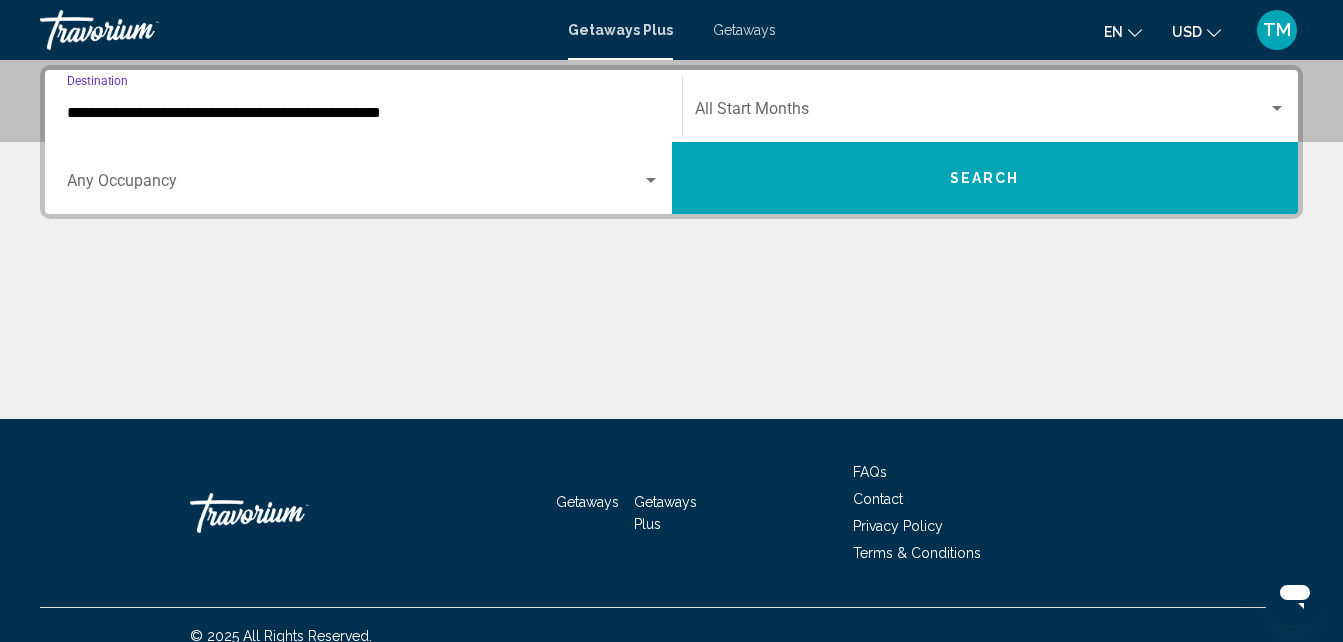 click on "**********" at bounding box center [363, 113] 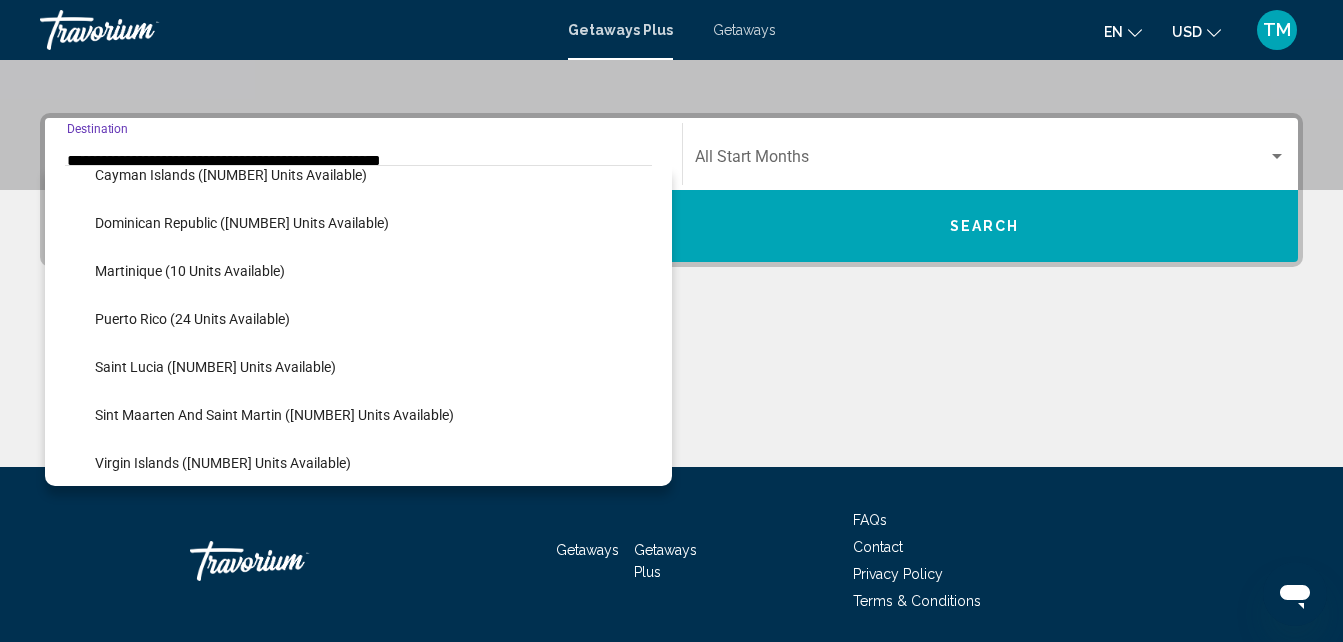 scroll, scrollTop: 358, scrollLeft: 0, axis: vertical 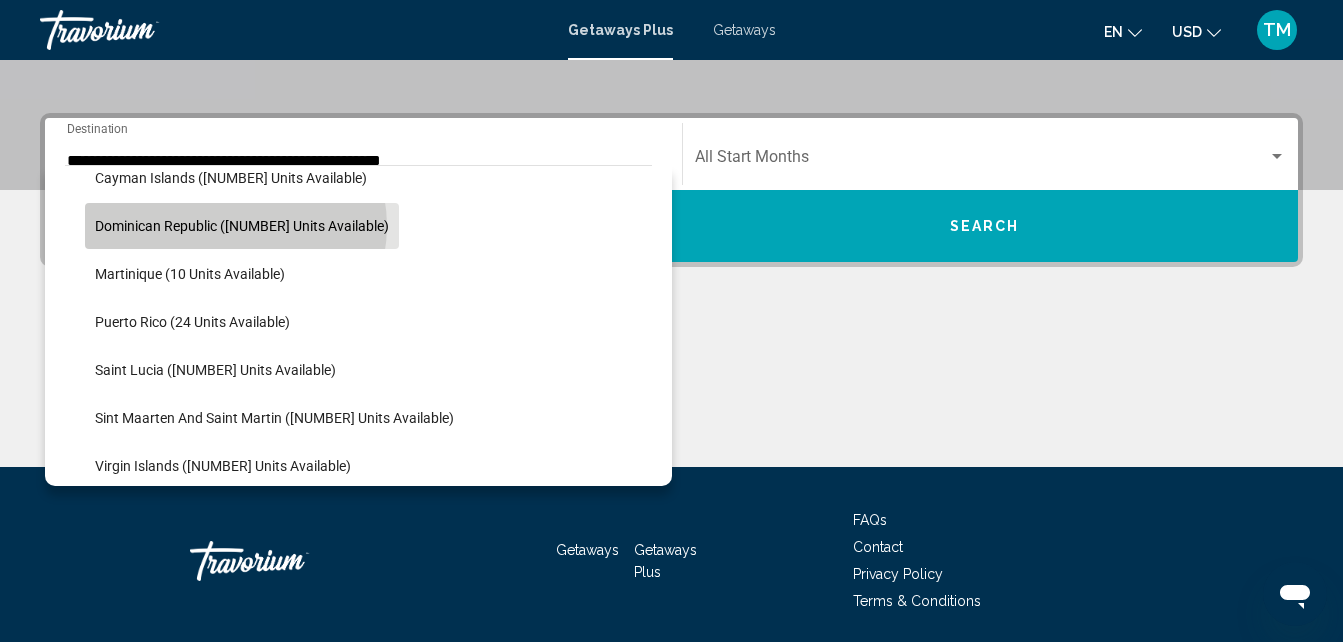 click on "Dominican Republic ([NUMBER] units available)" 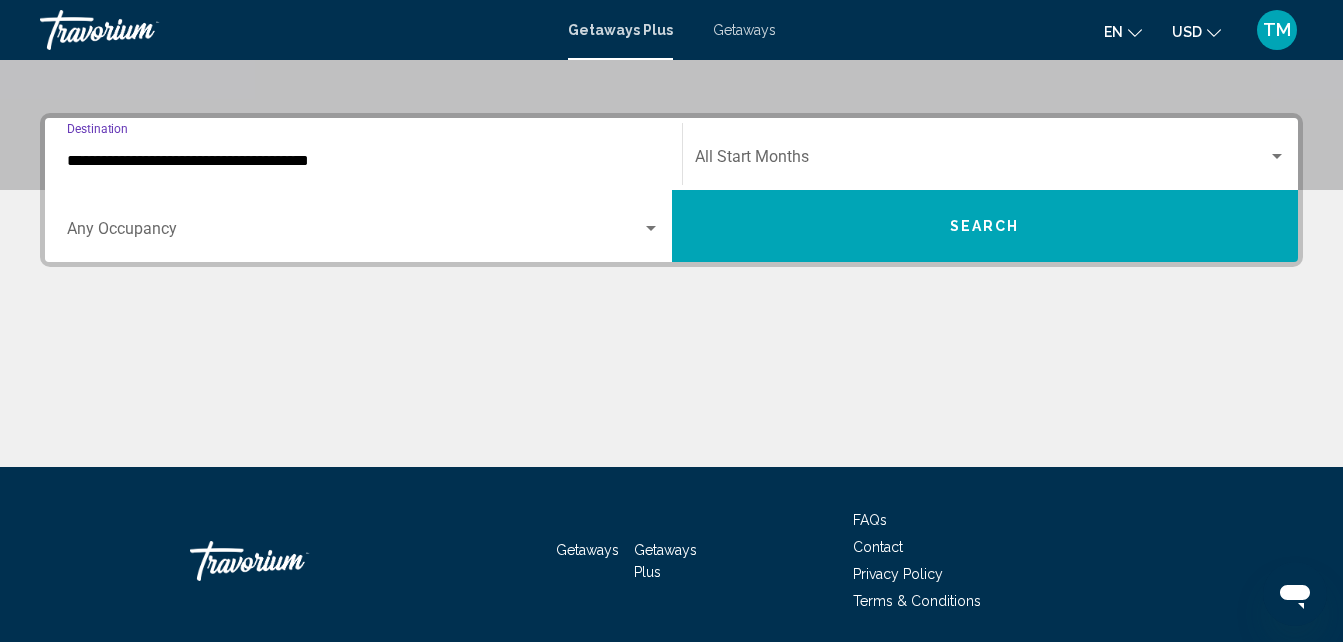 scroll, scrollTop: 458, scrollLeft: 0, axis: vertical 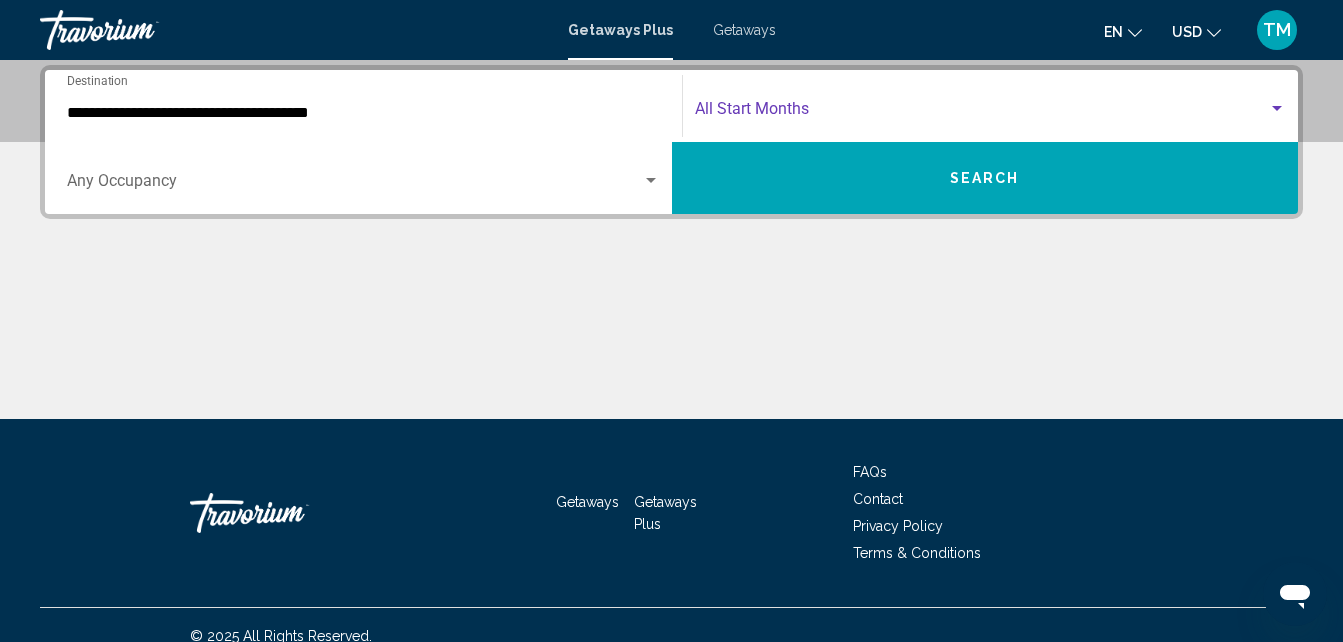 click at bounding box center (982, 113) 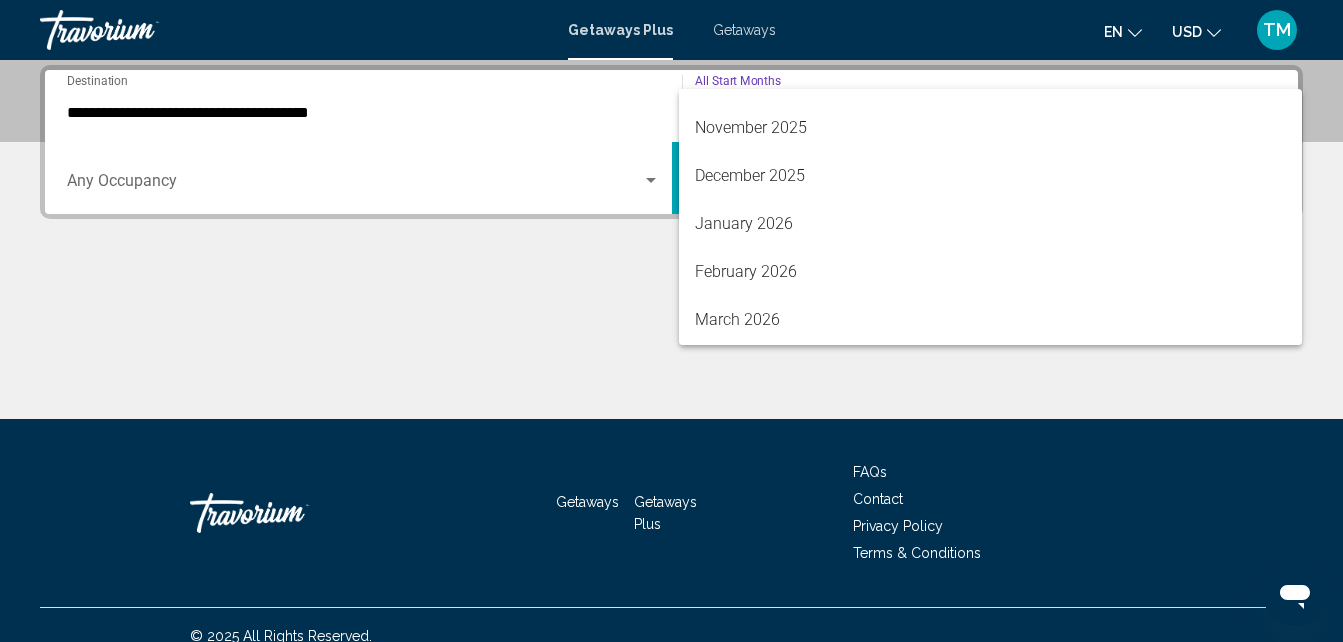 scroll, scrollTop: 226, scrollLeft: 0, axis: vertical 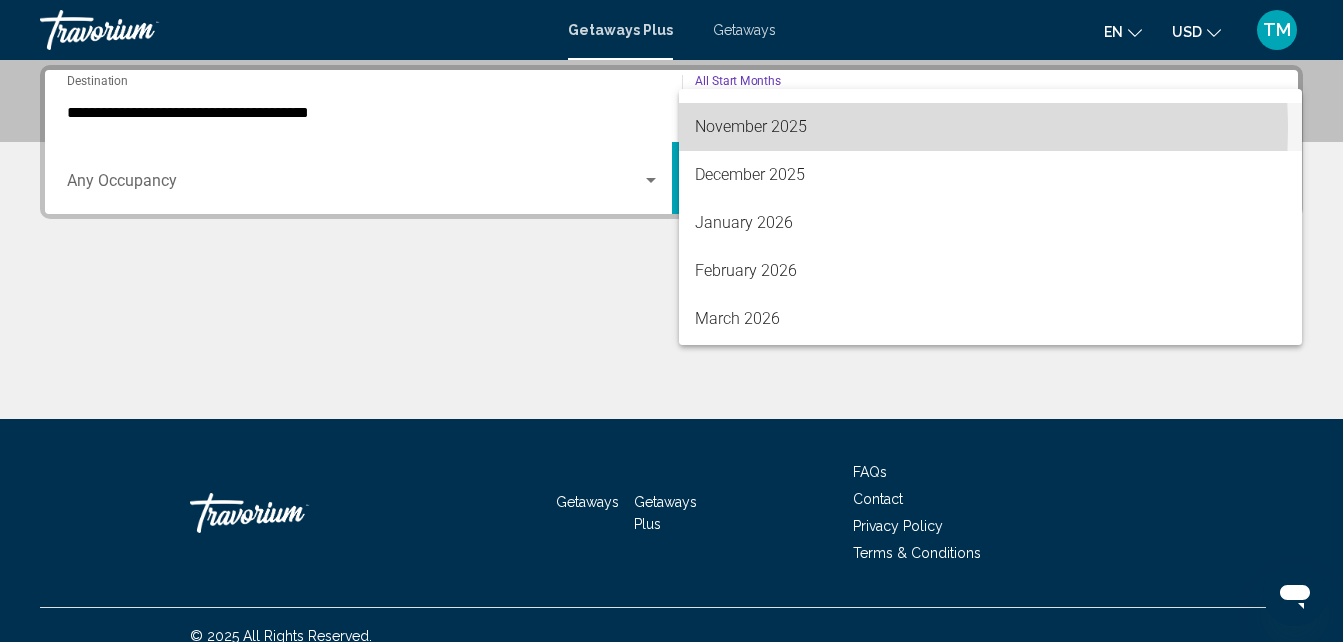 click on "November 2025" at bounding box center (991, 127) 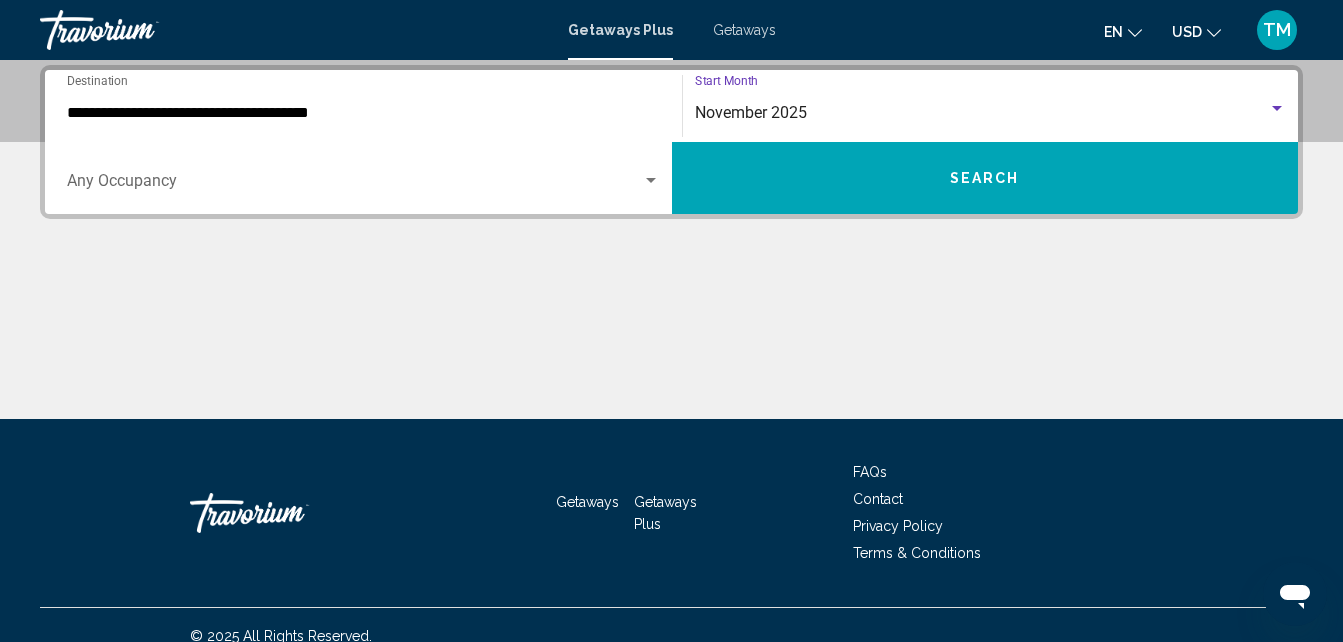 click on "Occupancy Any Occupancy" at bounding box center (363, 178) 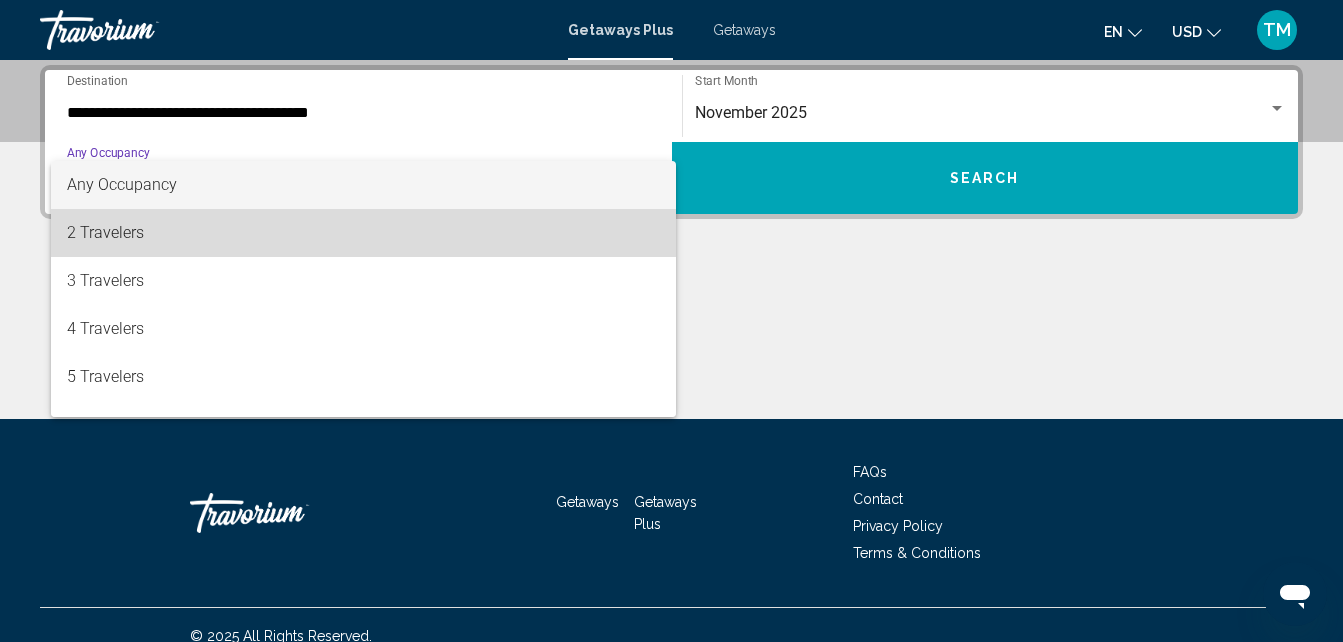 click on "2 Travelers" at bounding box center [363, 233] 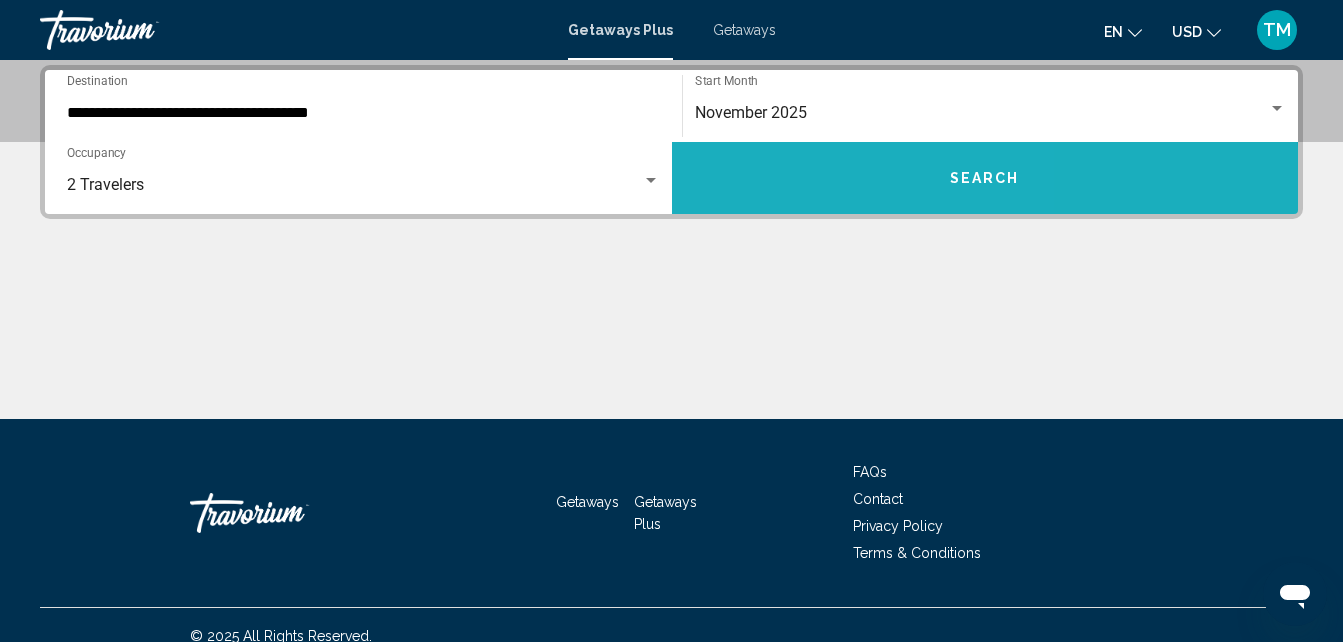 click on "Search" at bounding box center [985, 178] 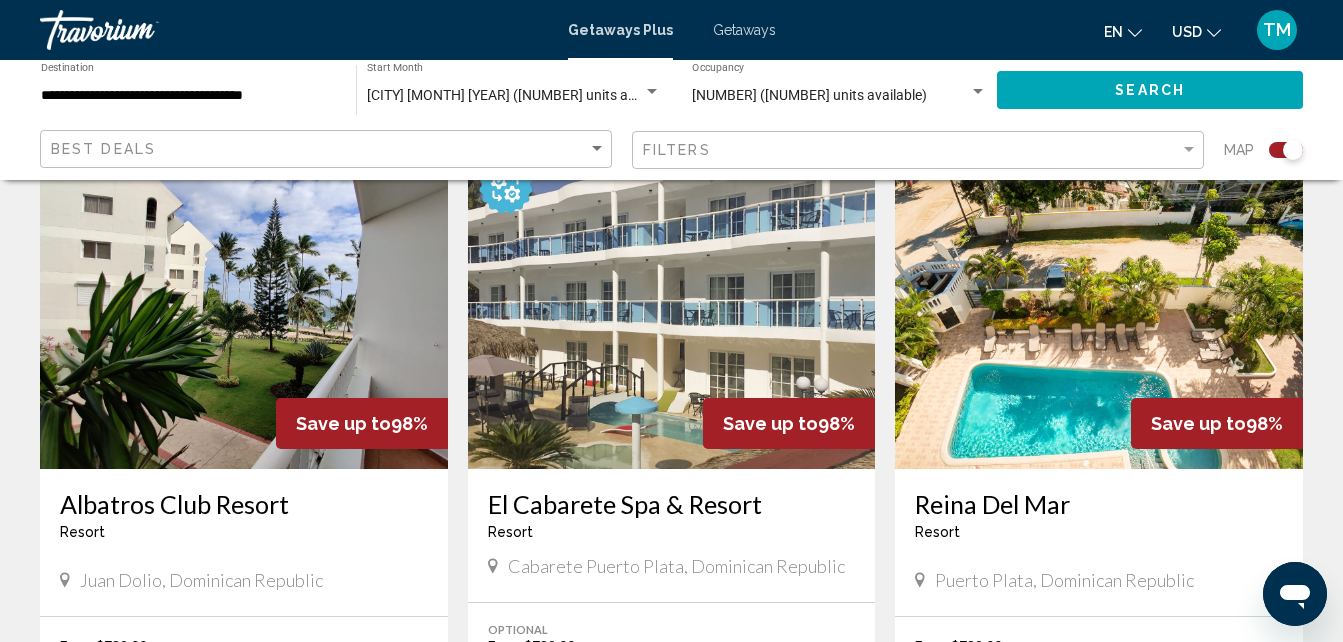 scroll, scrollTop: 740, scrollLeft: 0, axis: vertical 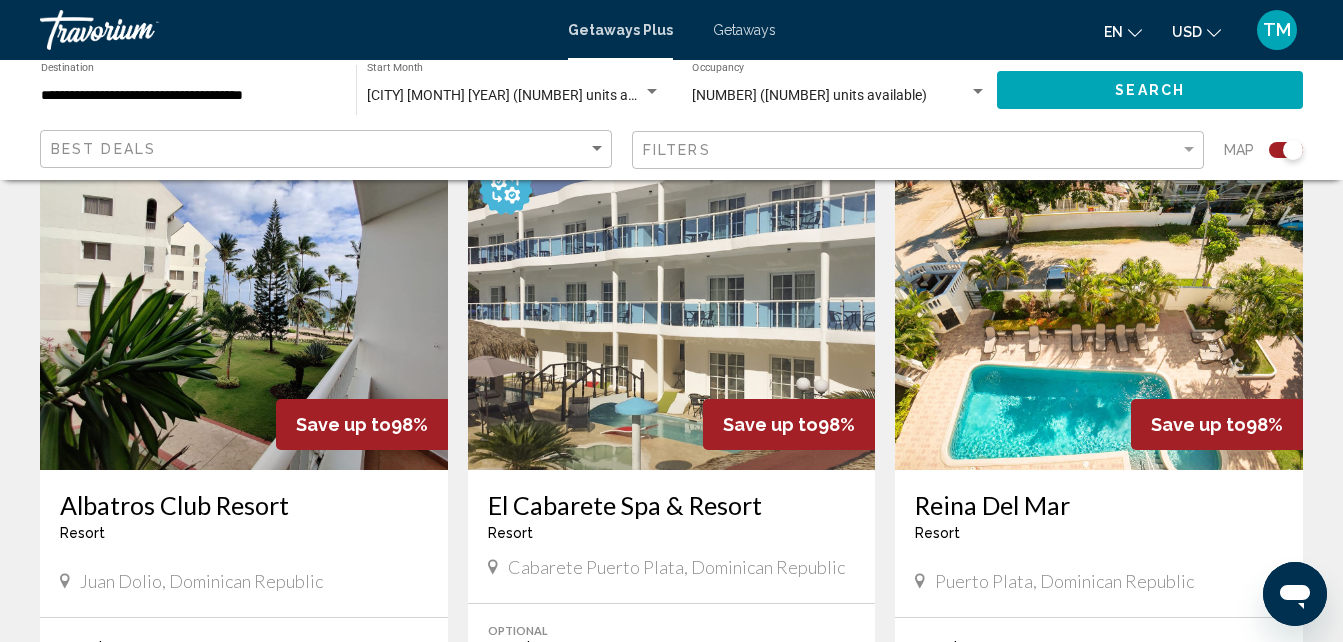 click at bounding box center [672, 310] 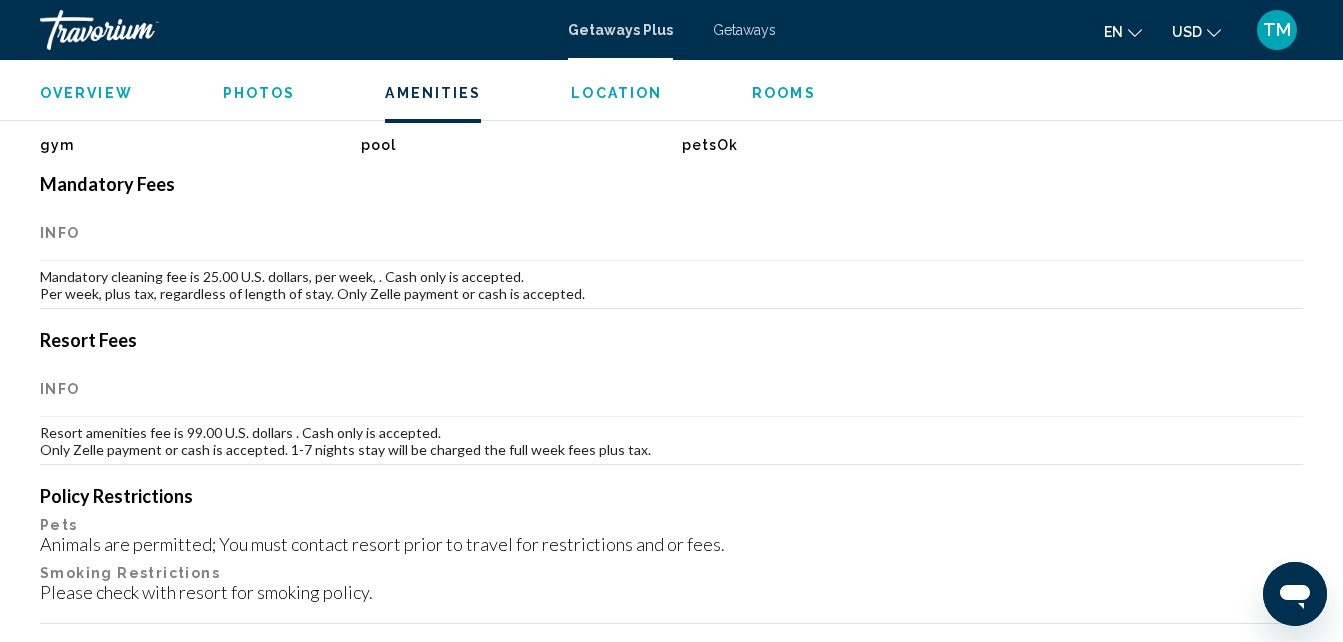 scroll, scrollTop: 1918, scrollLeft: 0, axis: vertical 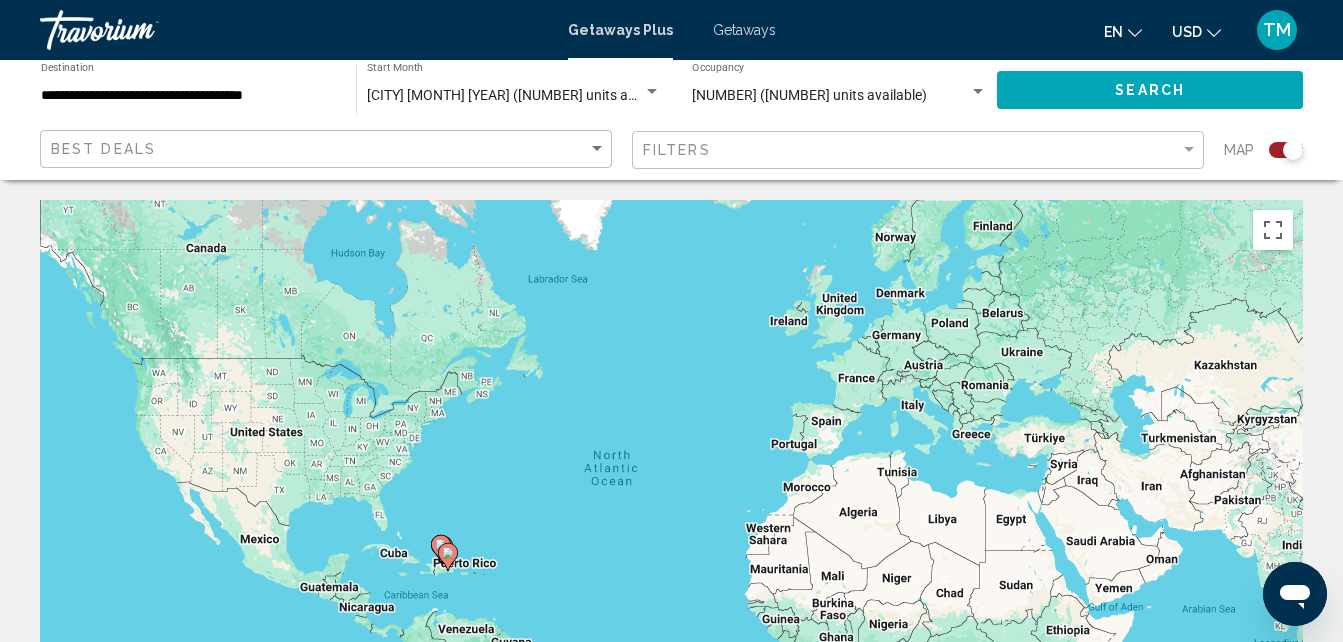 click on "Getaways" at bounding box center (744, 30) 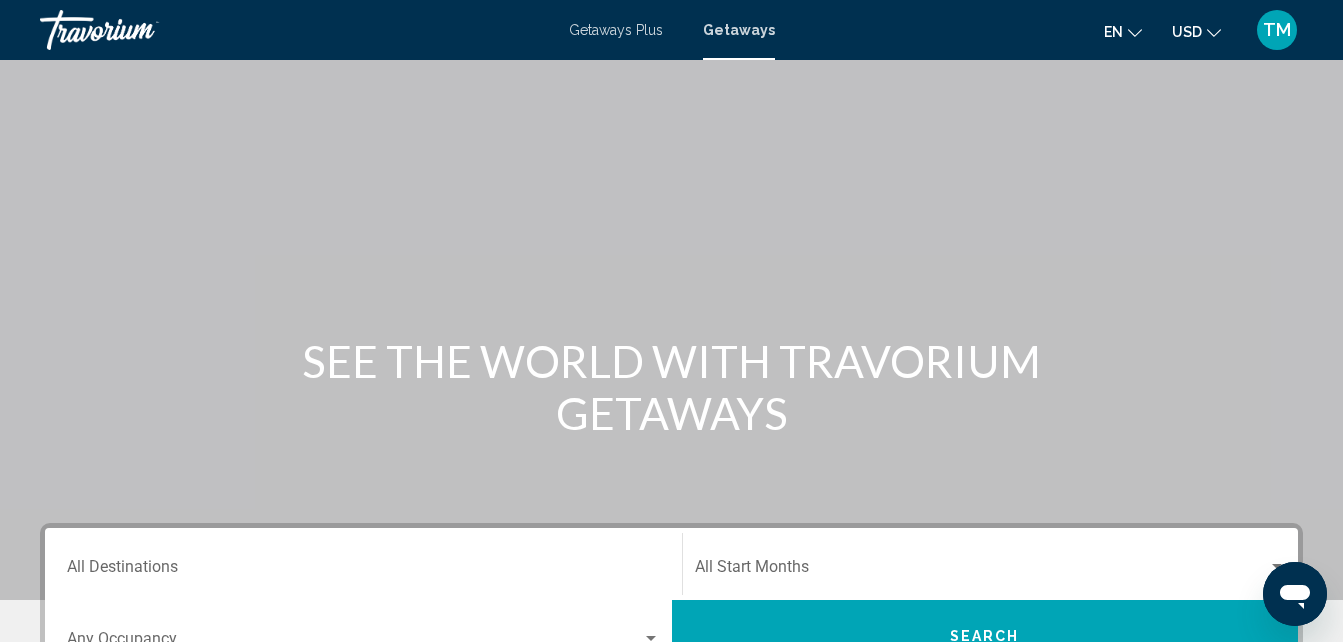 scroll, scrollTop: 375, scrollLeft: 0, axis: vertical 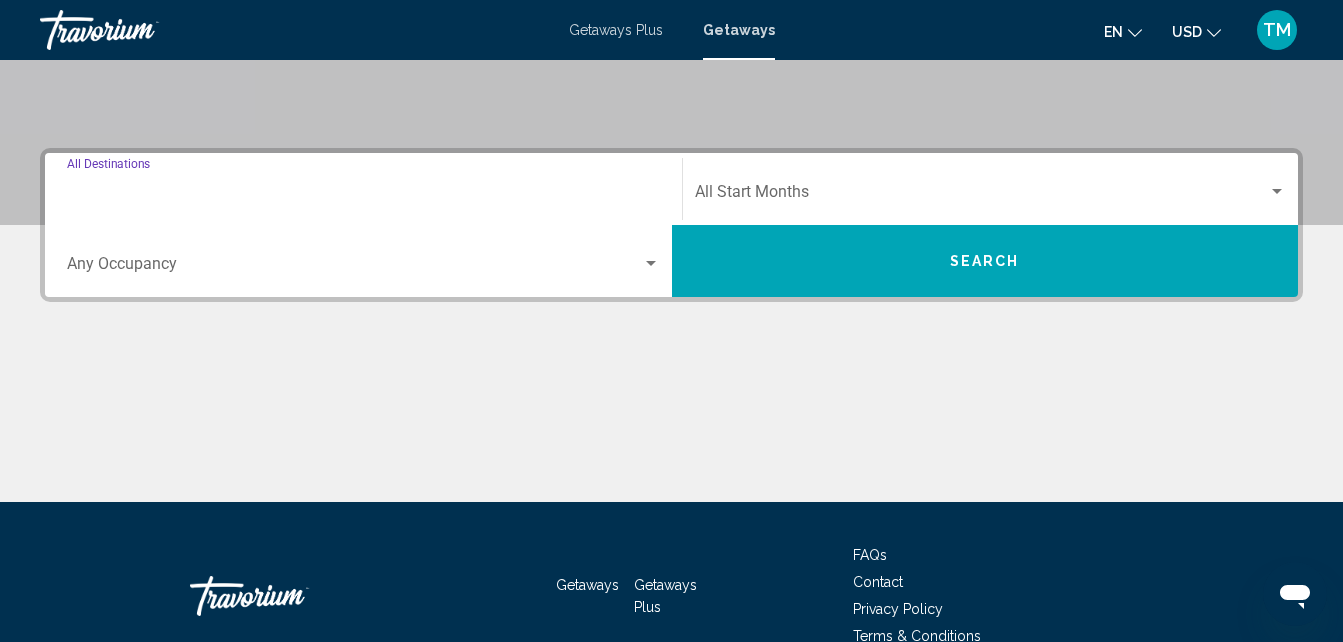 click on "Destination All Destinations" at bounding box center [363, 196] 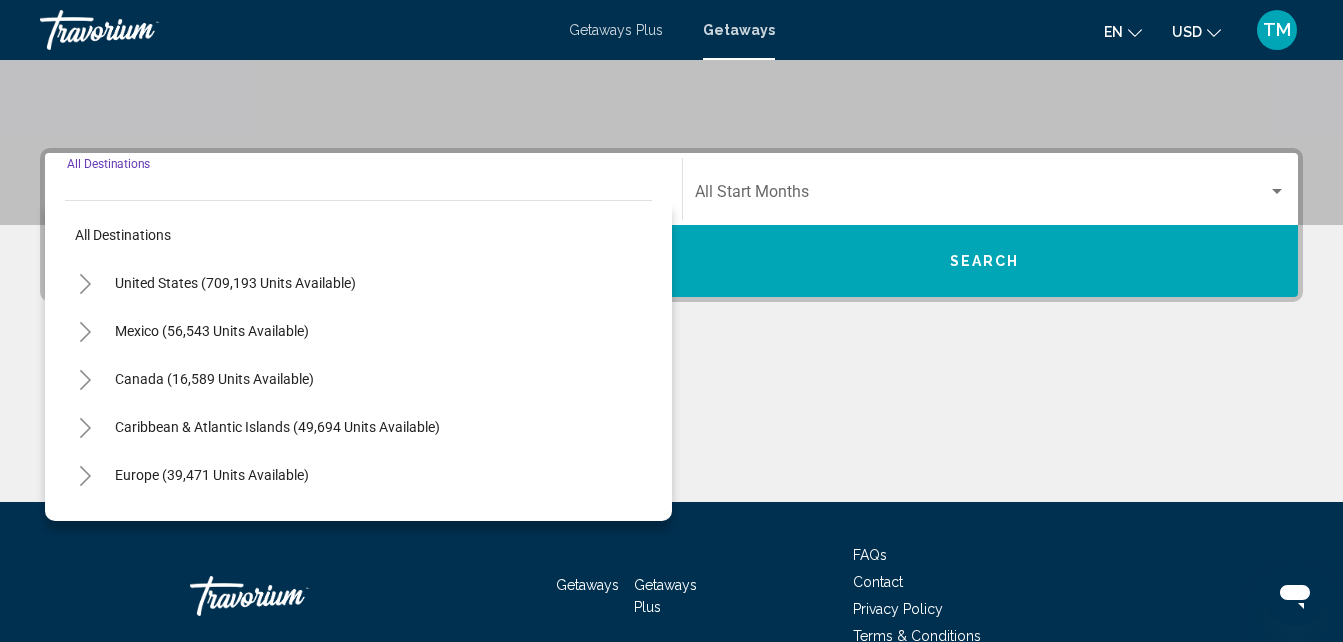 scroll, scrollTop: 458, scrollLeft: 0, axis: vertical 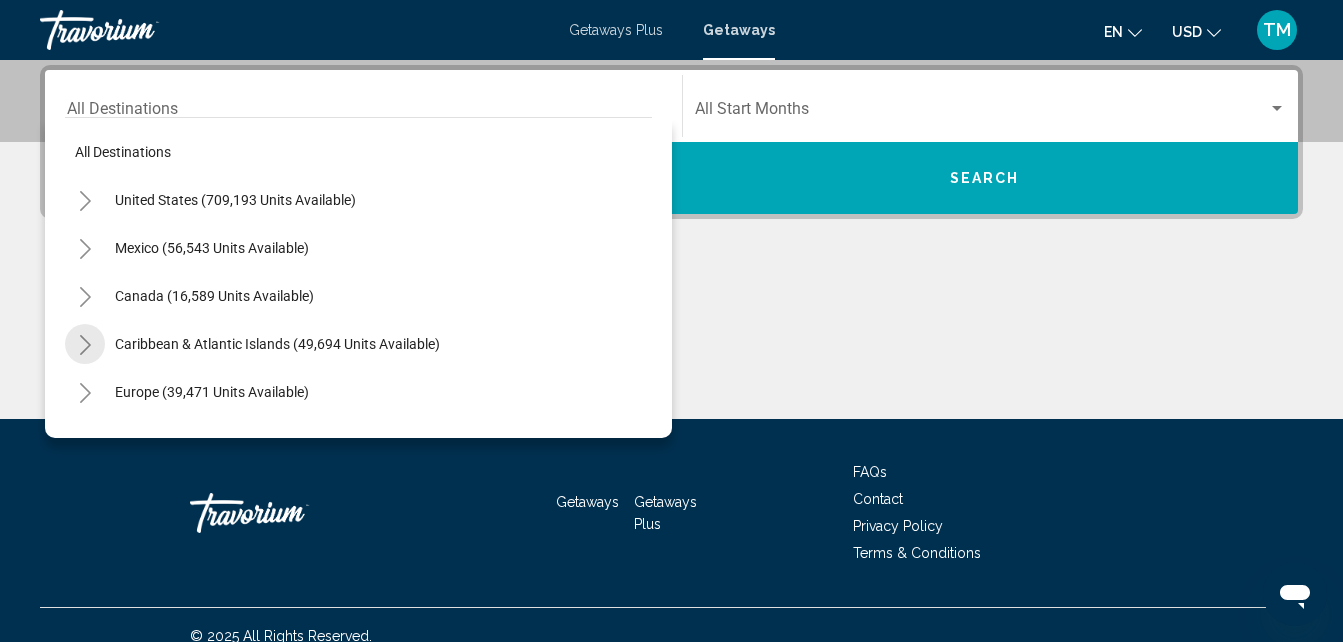 click 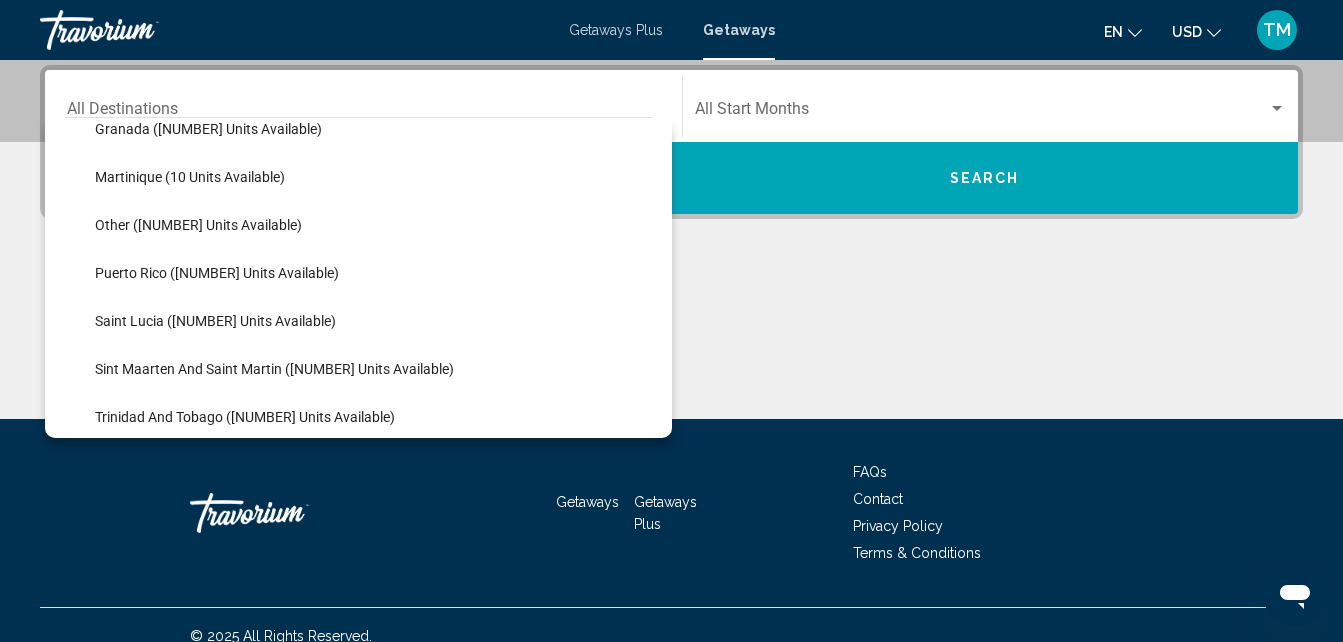 scroll, scrollTop: 504, scrollLeft: 0, axis: vertical 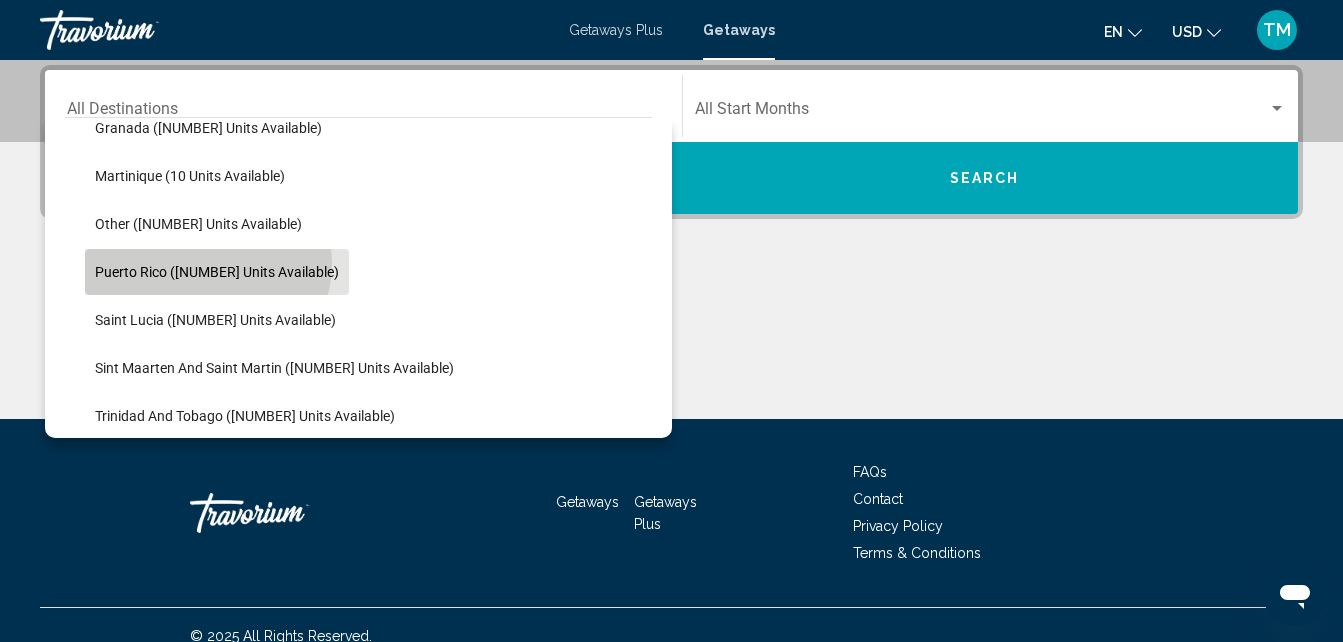 click on "Puerto Rico ([NUMBER] units available)" 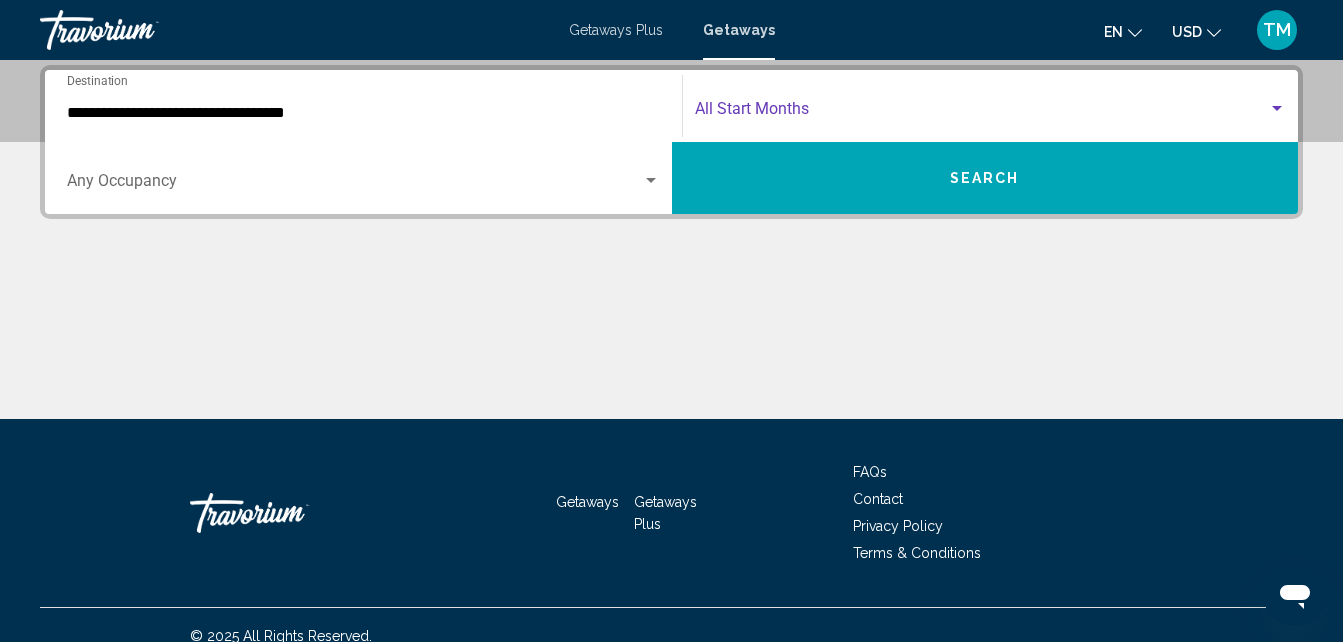 click at bounding box center [982, 113] 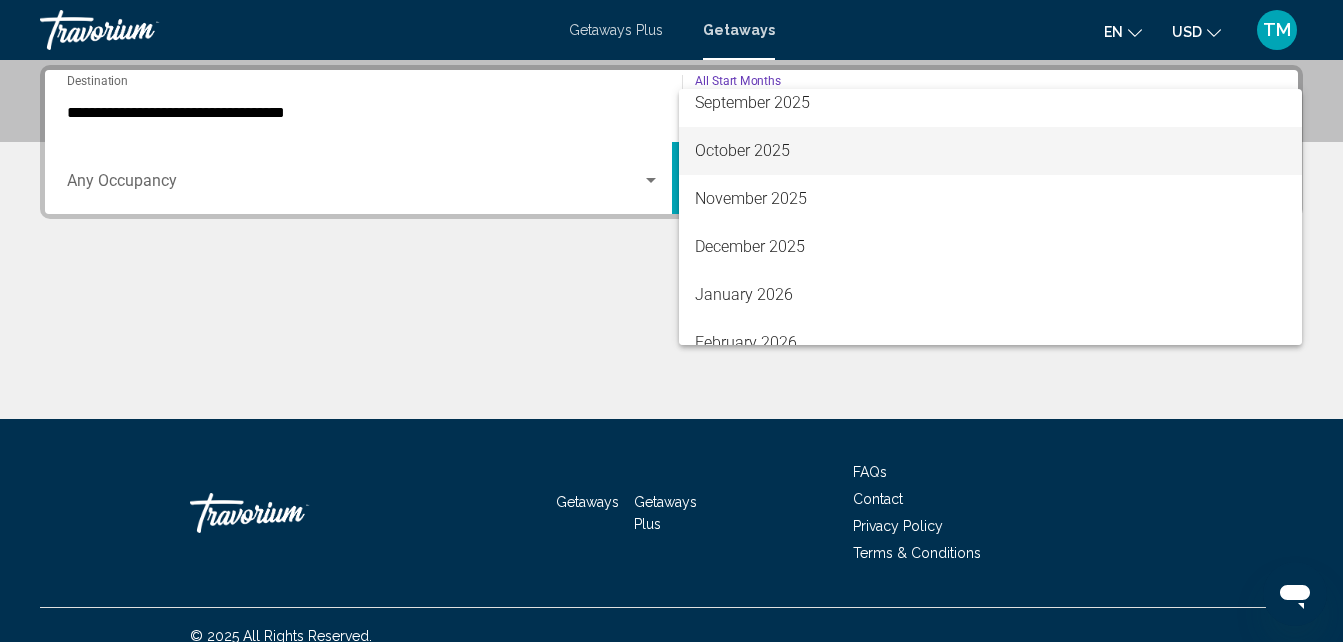 scroll, scrollTop: 156, scrollLeft: 0, axis: vertical 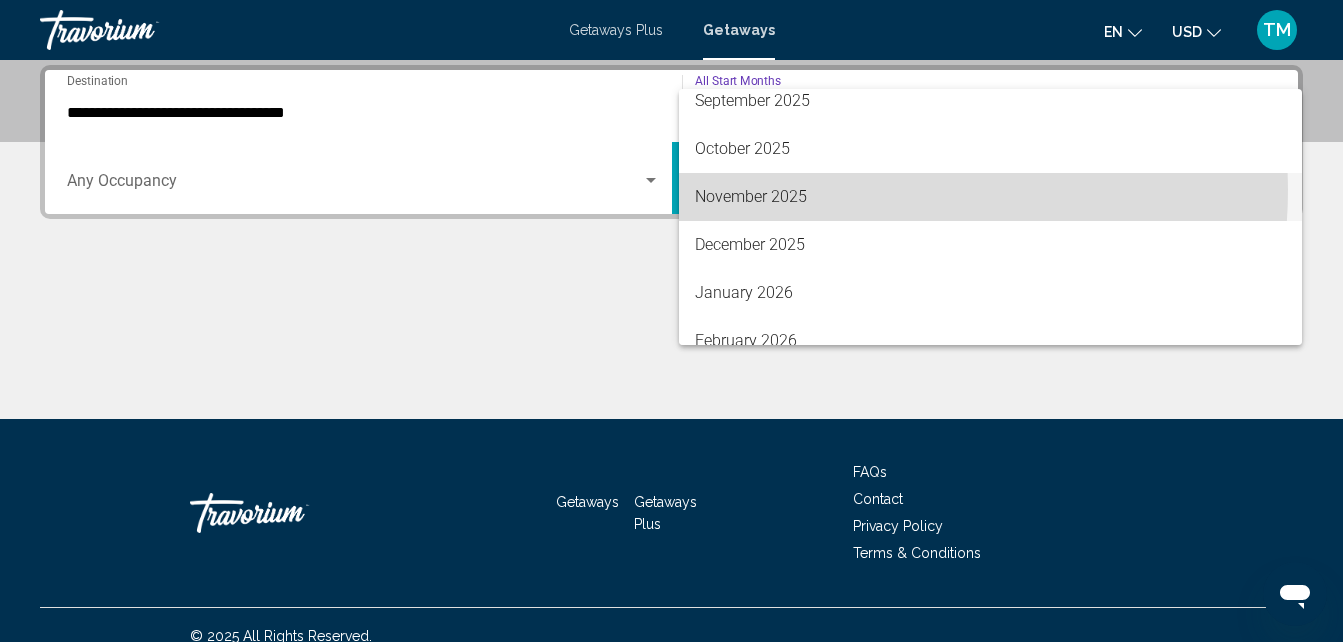 click on "November 2025" at bounding box center [991, 197] 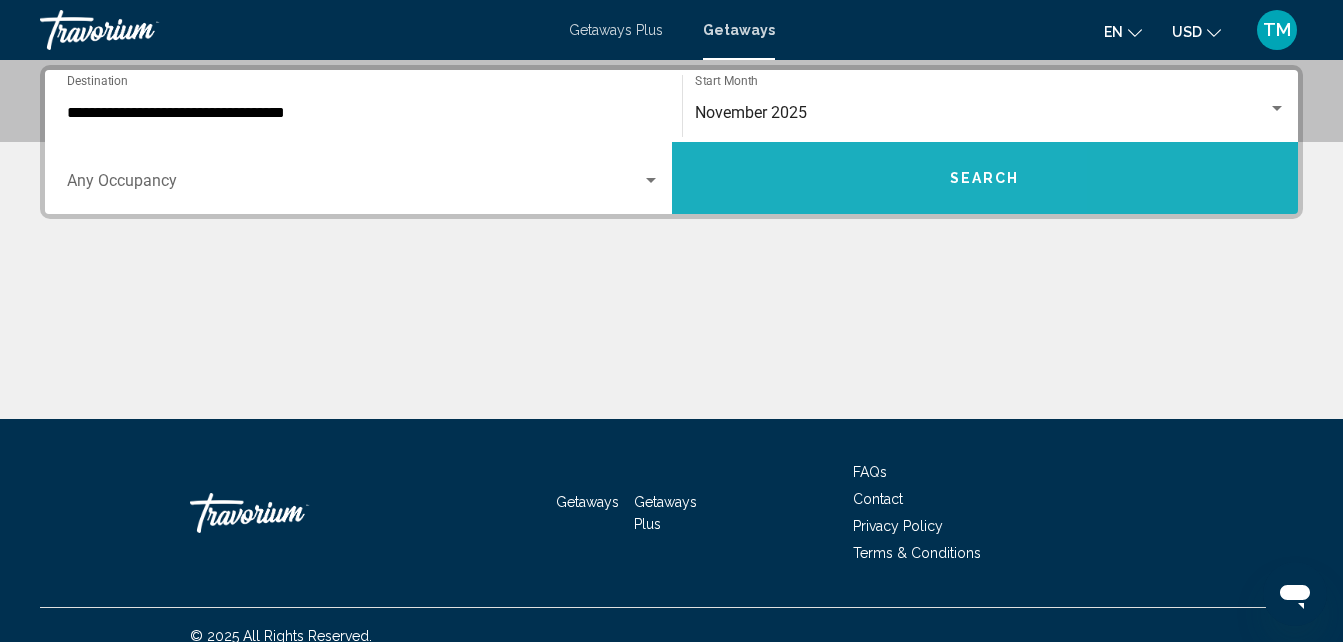 click on "Search" at bounding box center (985, 178) 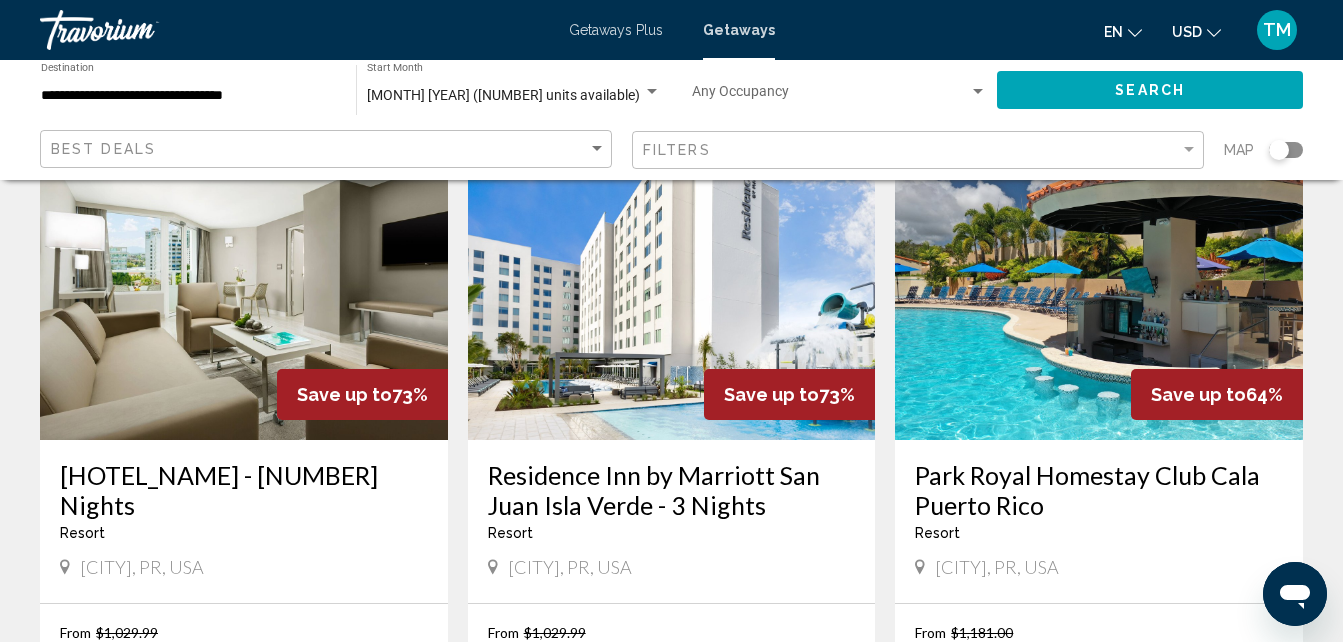 scroll, scrollTop: 147, scrollLeft: 0, axis: vertical 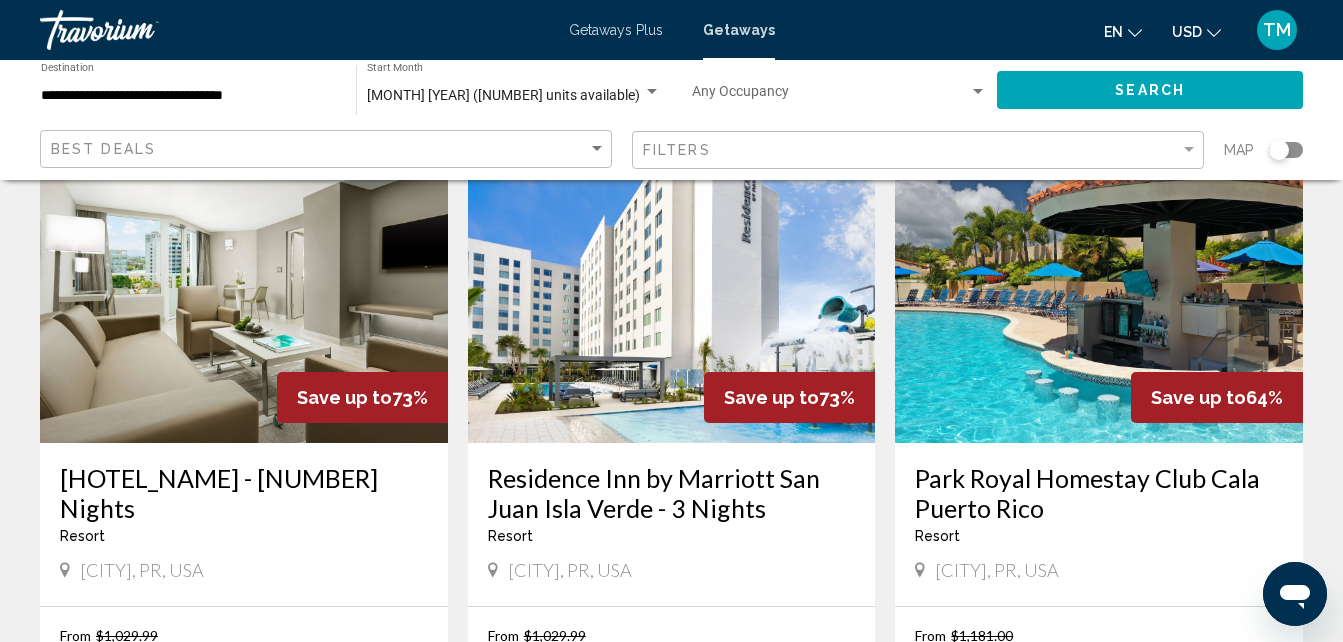 click at bounding box center [1099, 283] 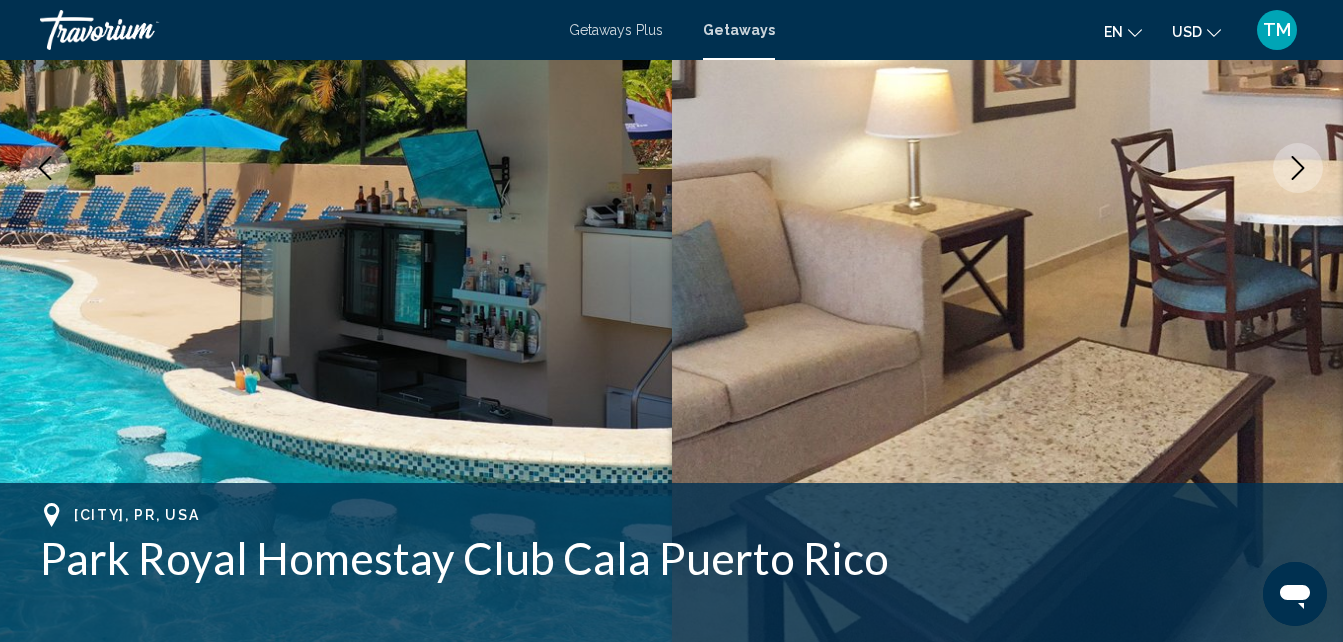 scroll, scrollTop: 365, scrollLeft: 0, axis: vertical 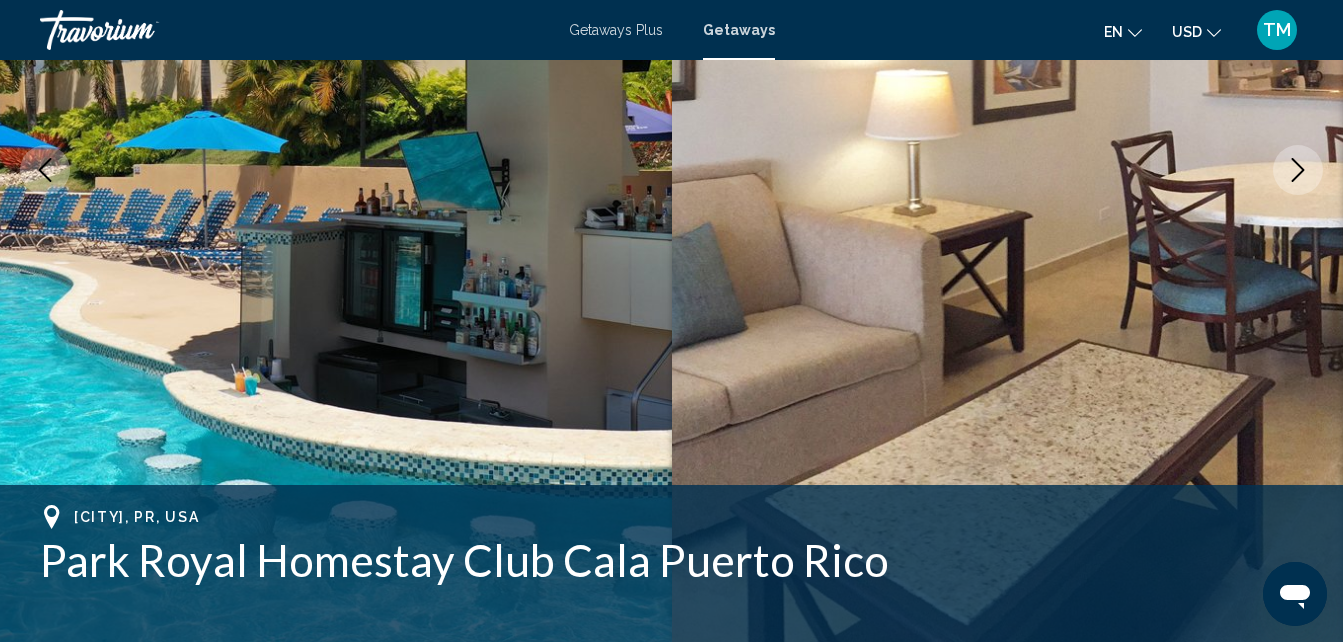 click at bounding box center (1298, 170) 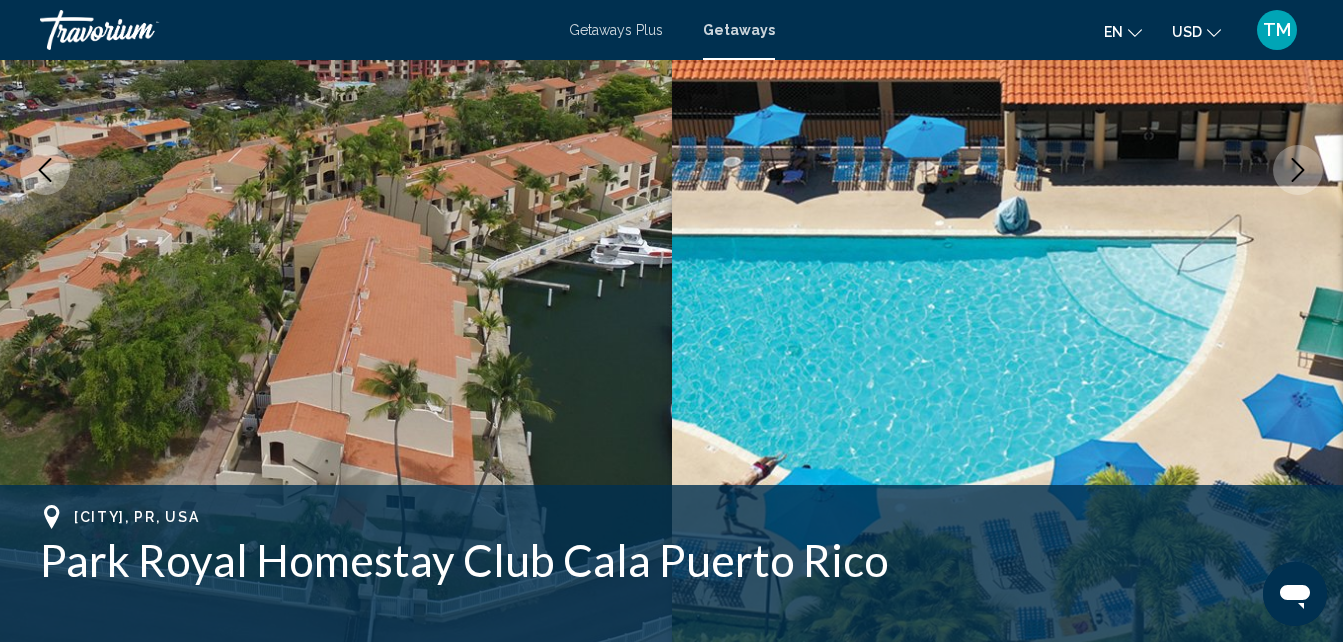 click at bounding box center (1298, 170) 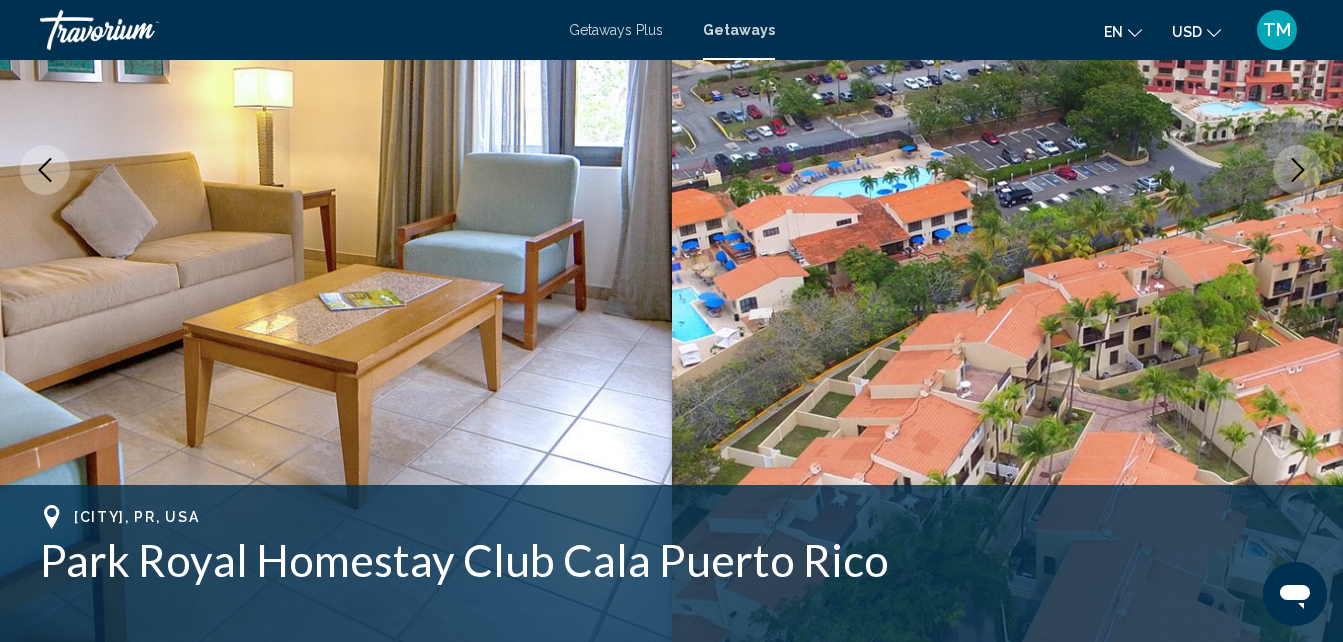 click at bounding box center (1298, 170) 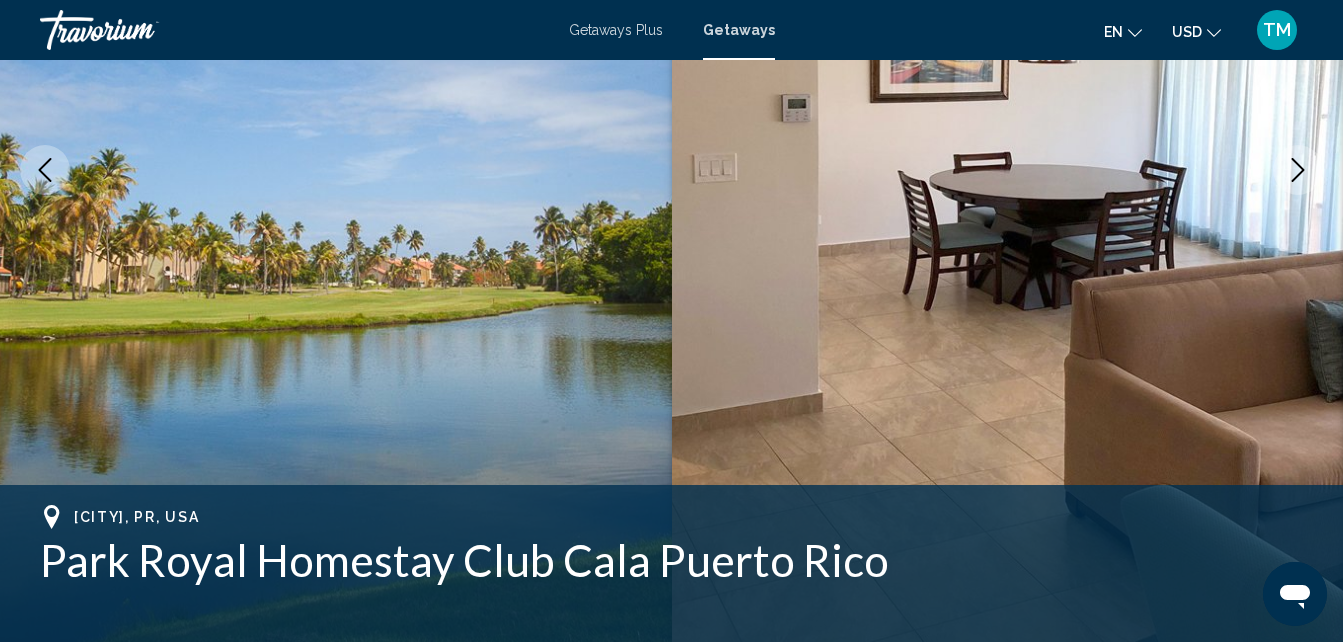 click at bounding box center (1298, 170) 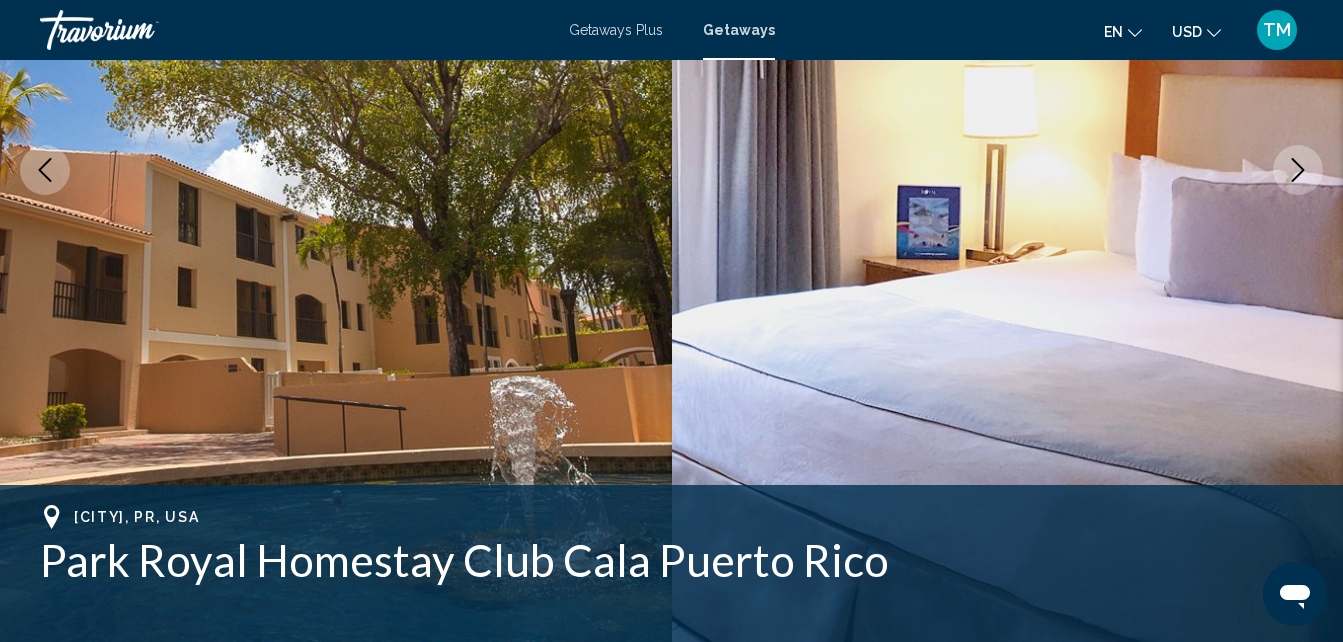 click at bounding box center [1298, 170] 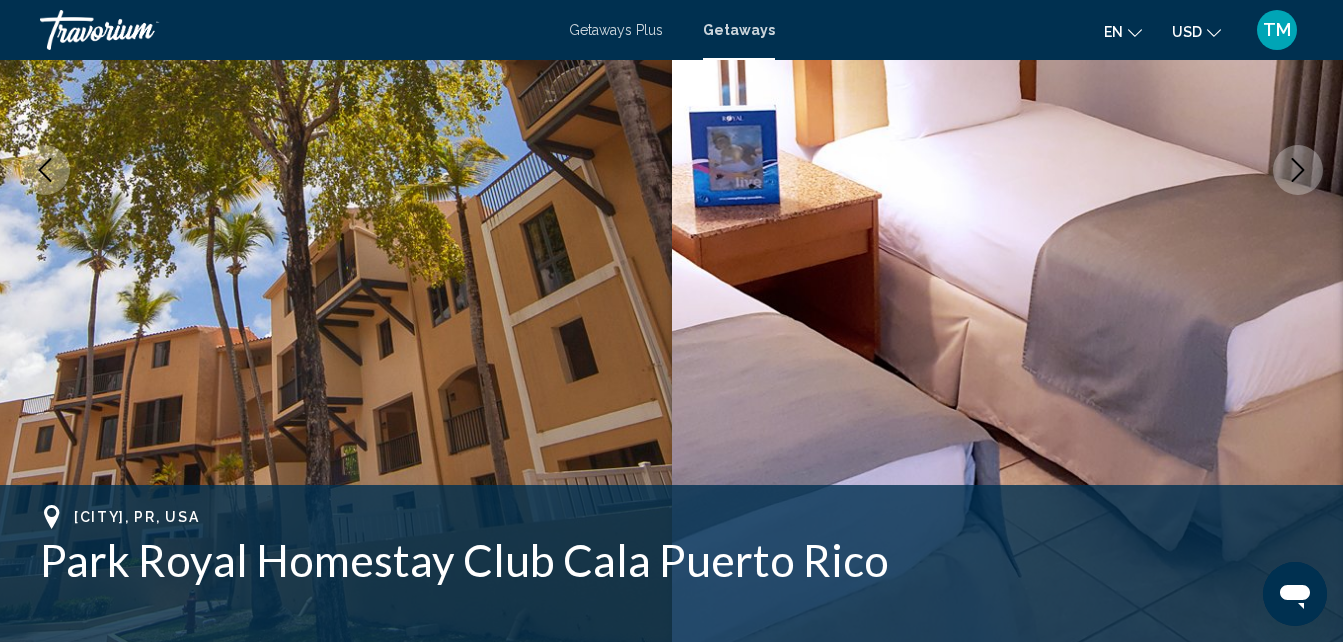click at bounding box center (1298, 170) 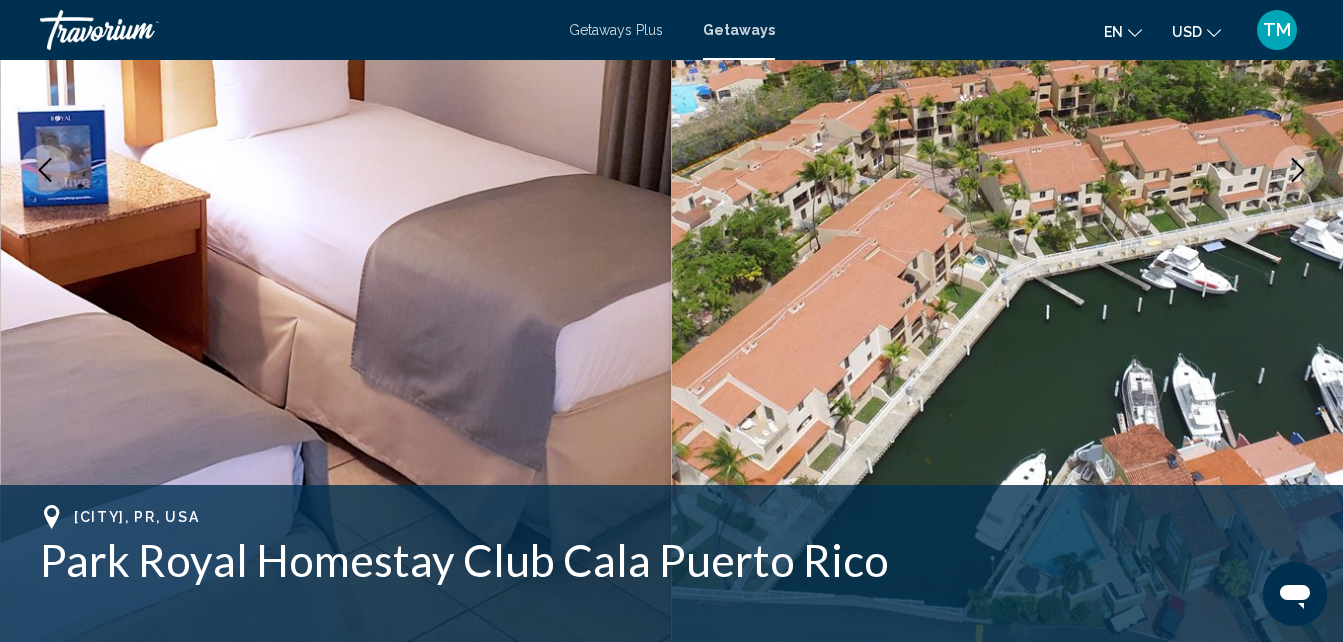 click at bounding box center (1298, 170) 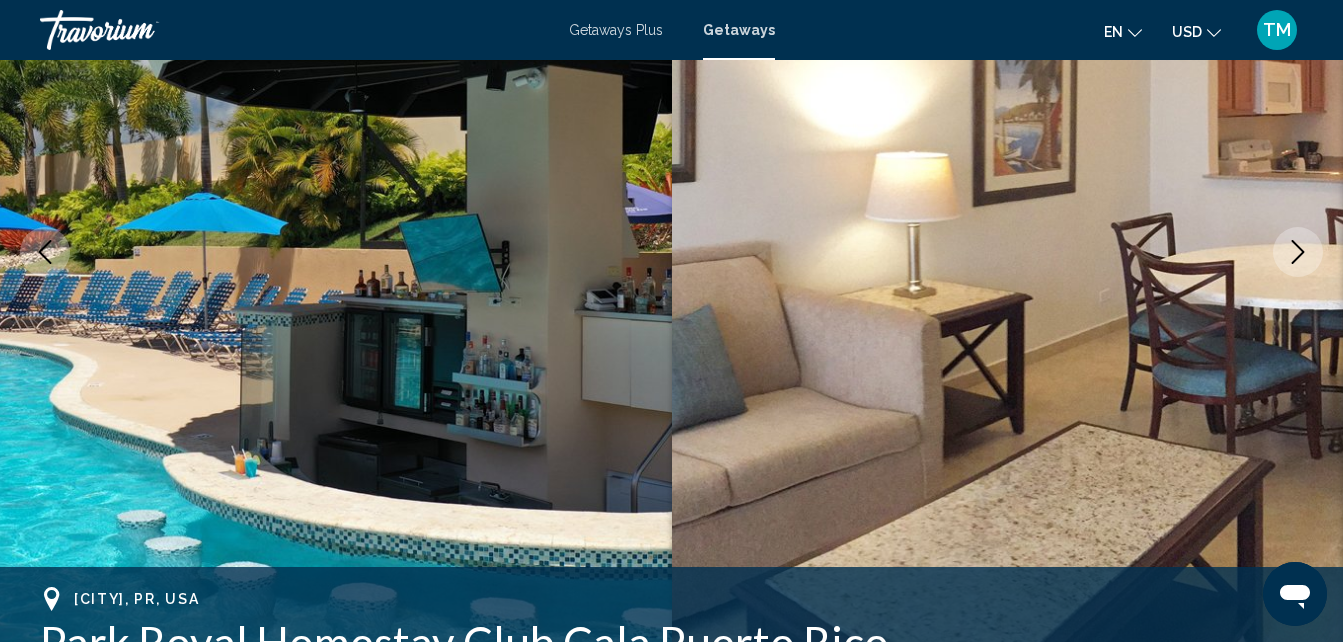 scroll, scrollTop: 272, scrollLeft: 0, axis: vertical 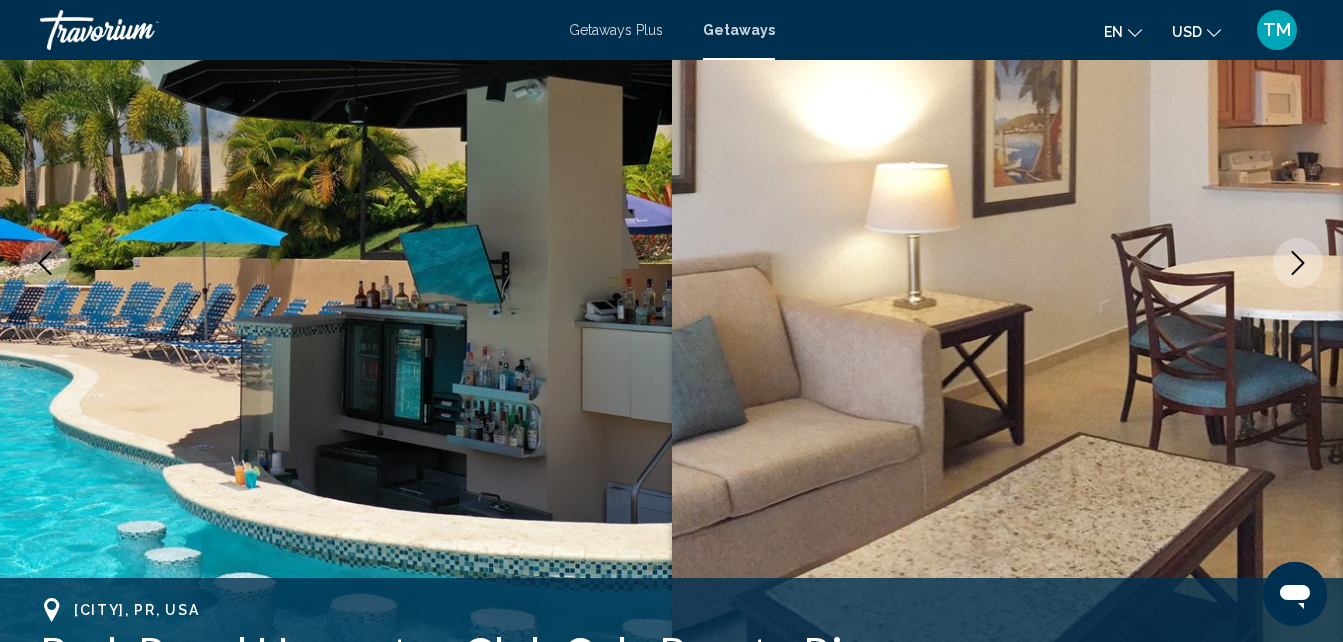 click at bounding box center [140, 30] 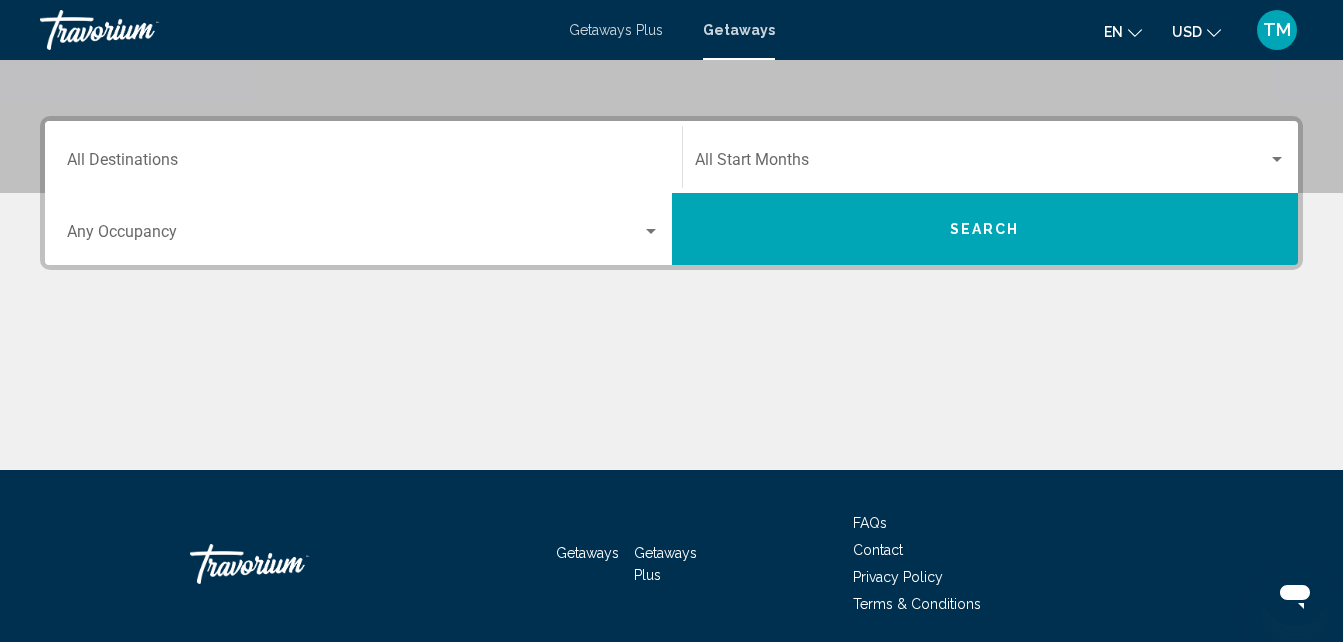 scroll, scrollTop: 0, scrollLeft: 0, axis: both 